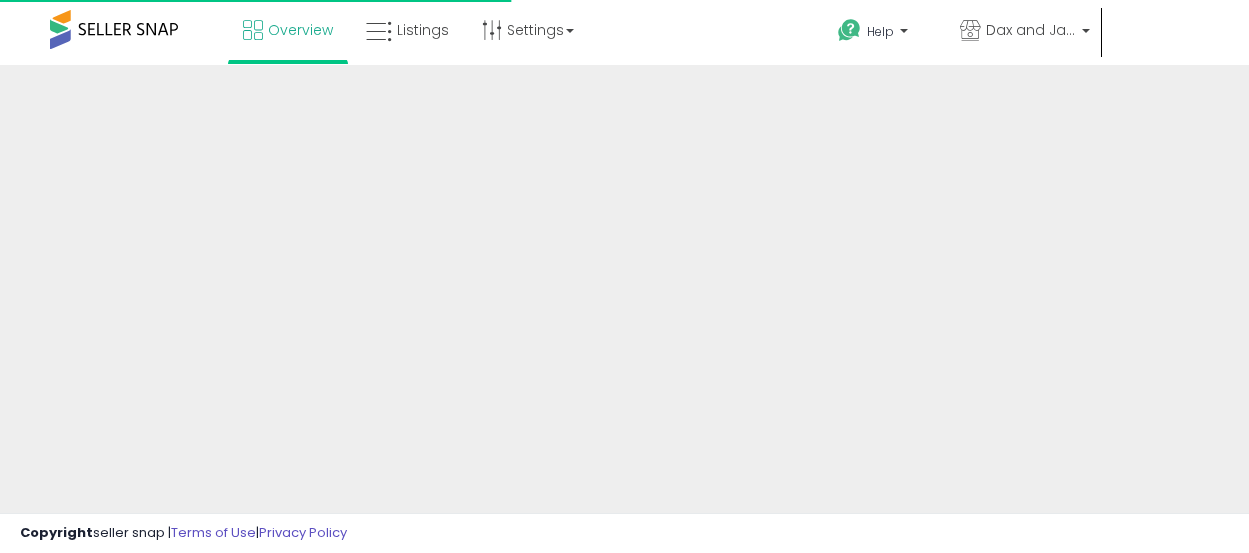 scroll, scrollTop: 0, scrollLeft: 0, axis: both 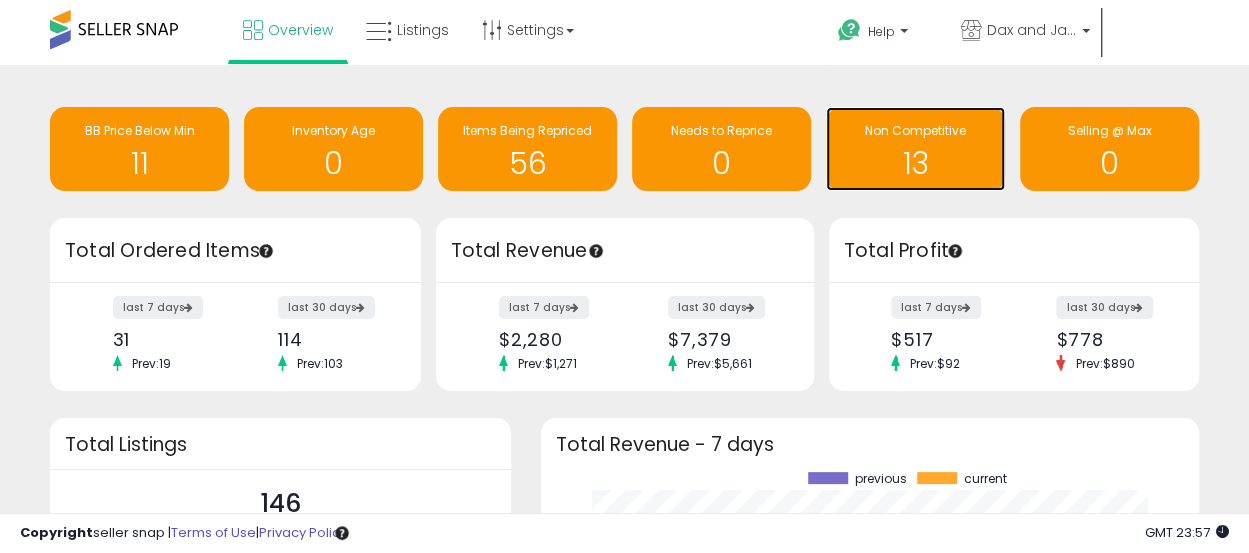 click on "13" at bounding box center [915, 163] 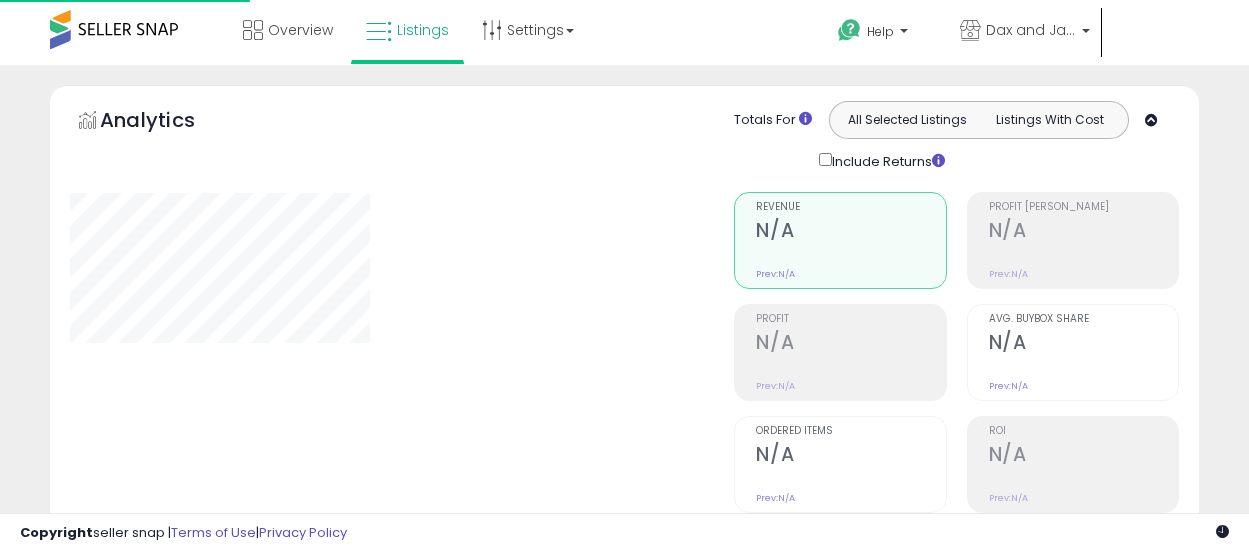 scroll, scrollTop: 0, scrollLeft: 0, axis: both 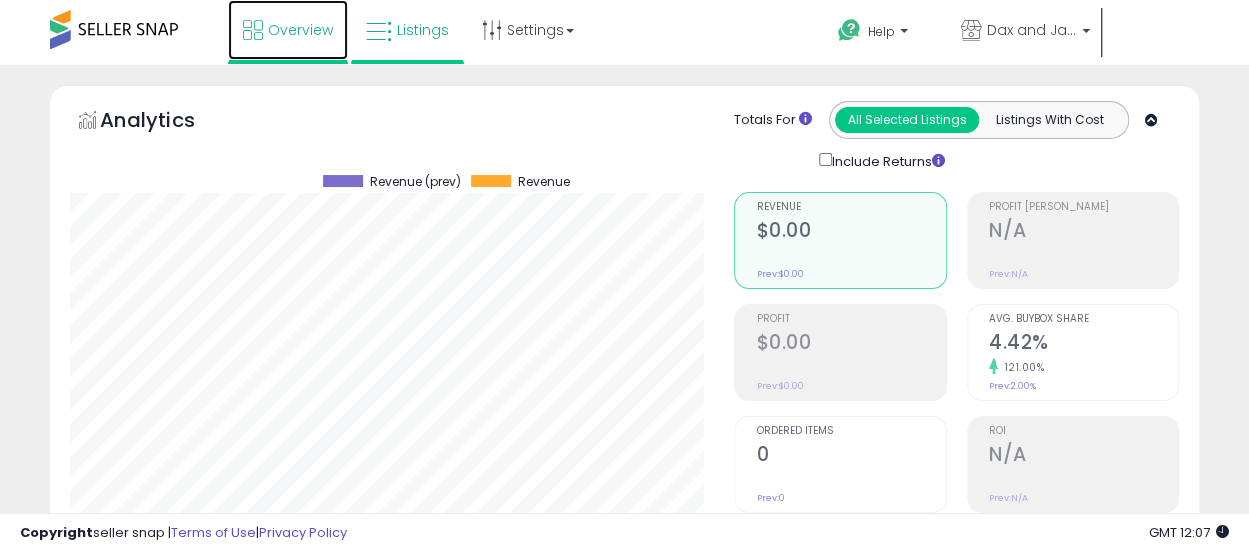 click on "Overview" at bounding box center (300, 30) 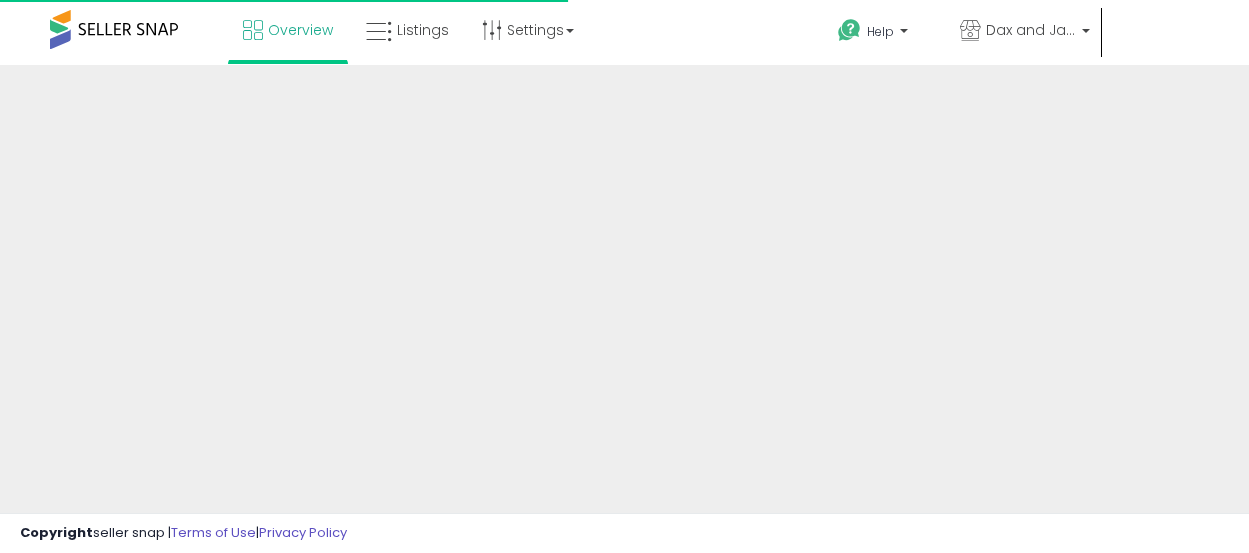 scroll, scrollTop: 0, scrollLeft: 0, axis: both 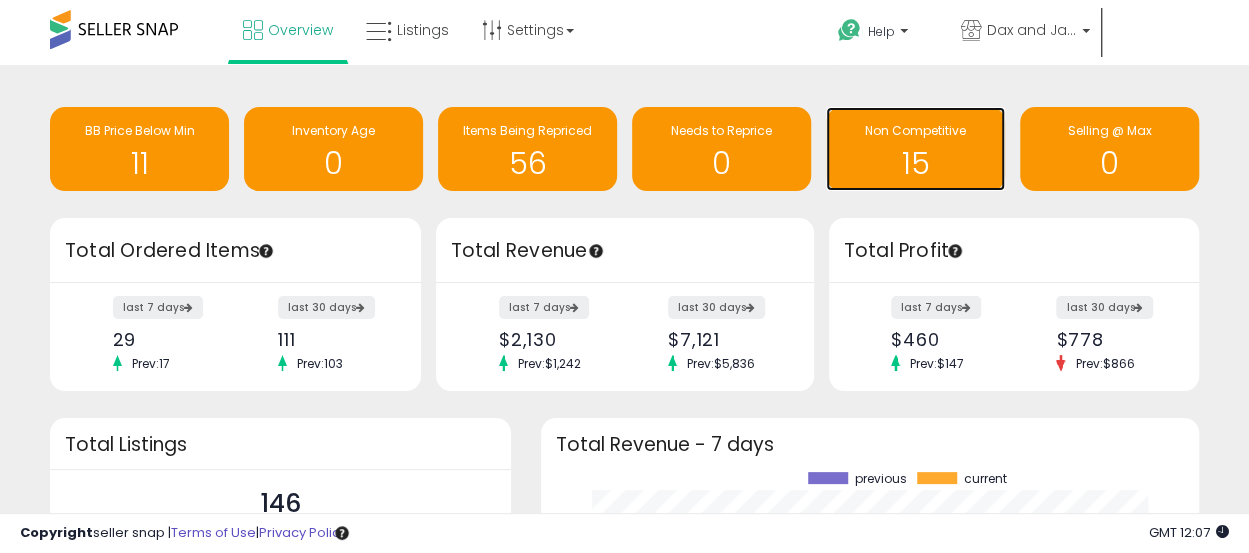 click on "15" at bounding box center [915, 151] 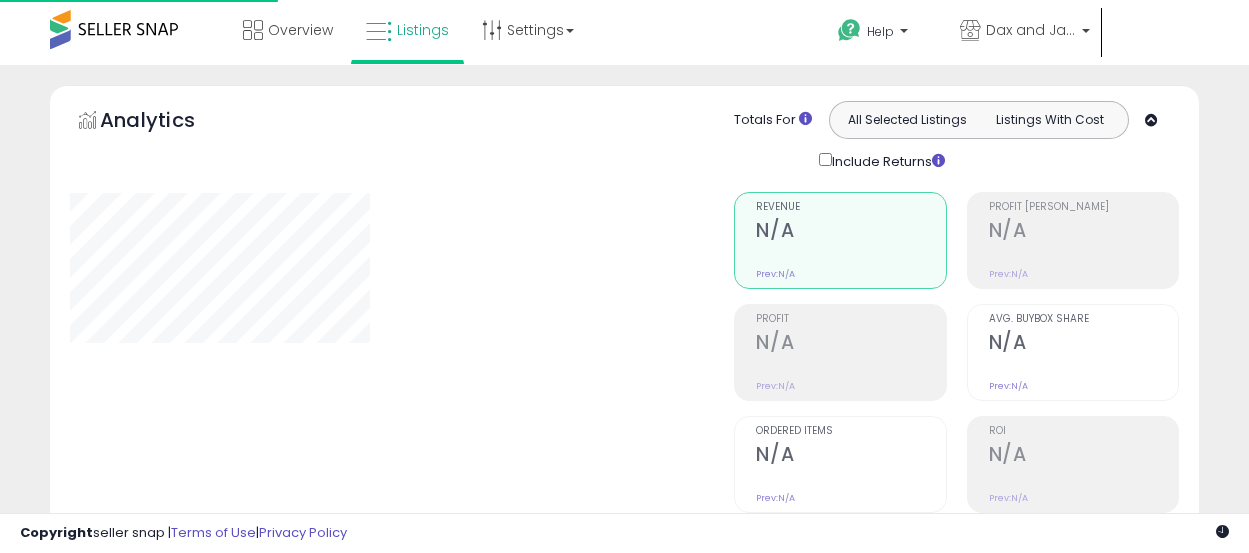 scroll, scrollTop: 0, scrollLeft: 0, axis: both 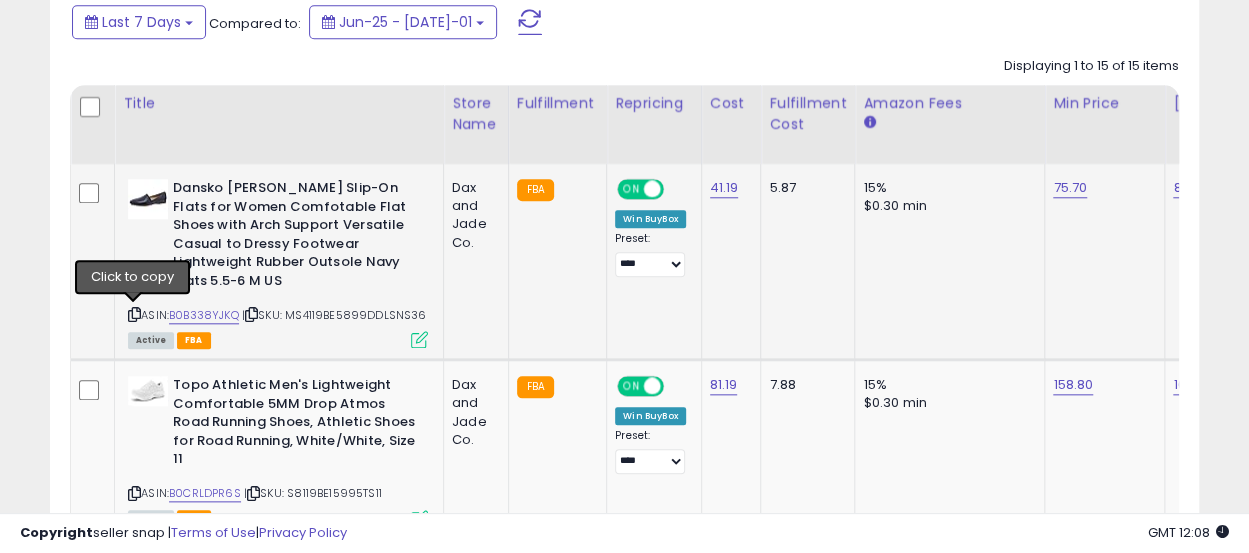 click at bounding box center [134, 314] 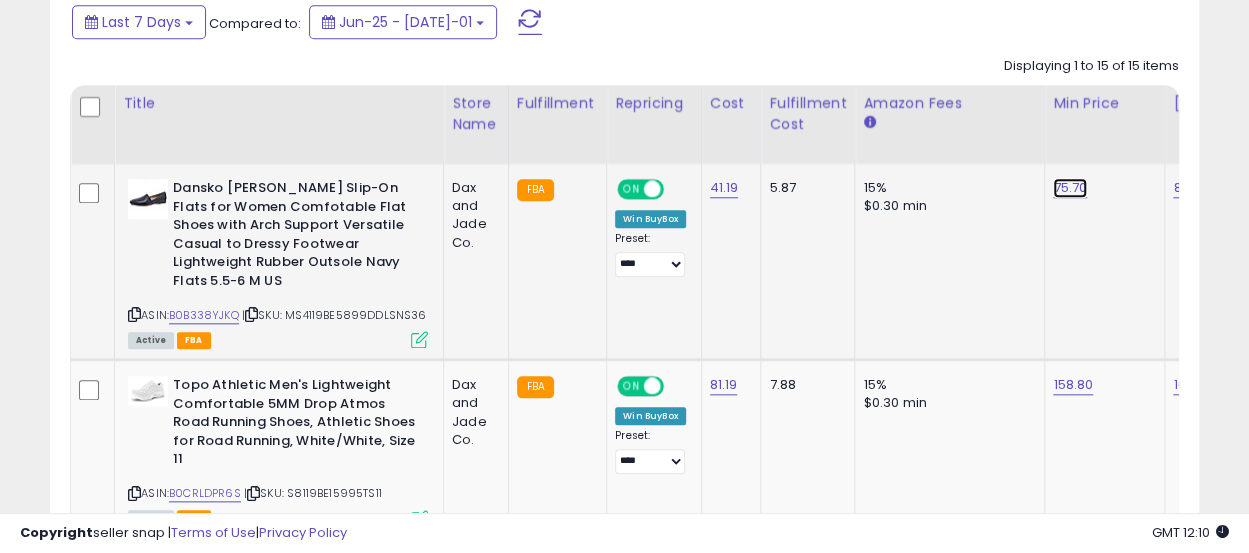 click on "75.70" at bounding box center [1070, 188] 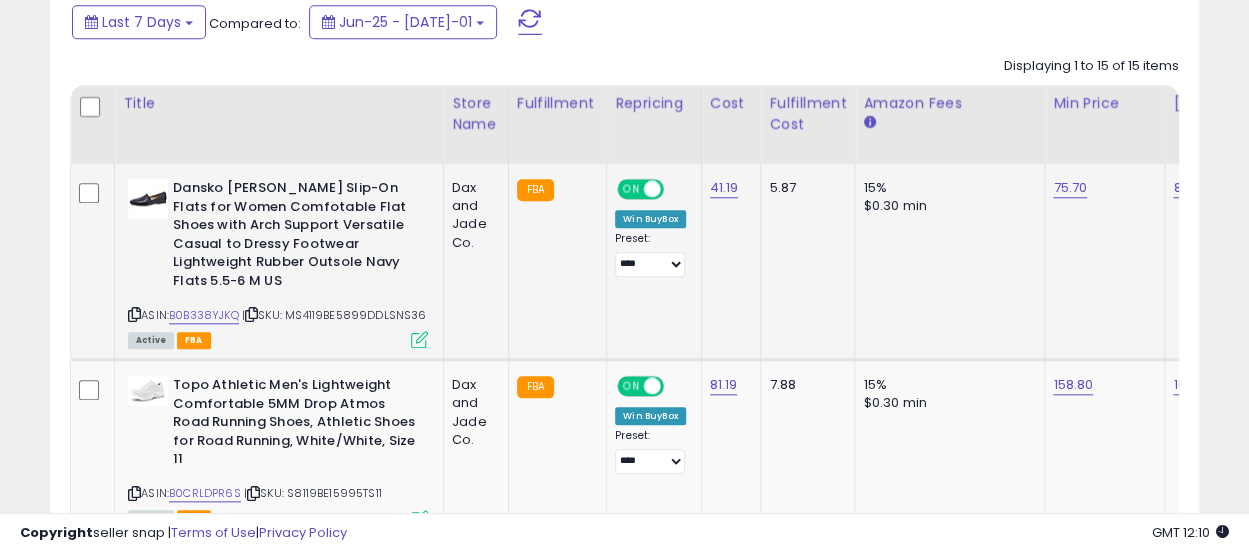 scroll, scrollTop: 0, scrollLeft: 86, axis: horizontal 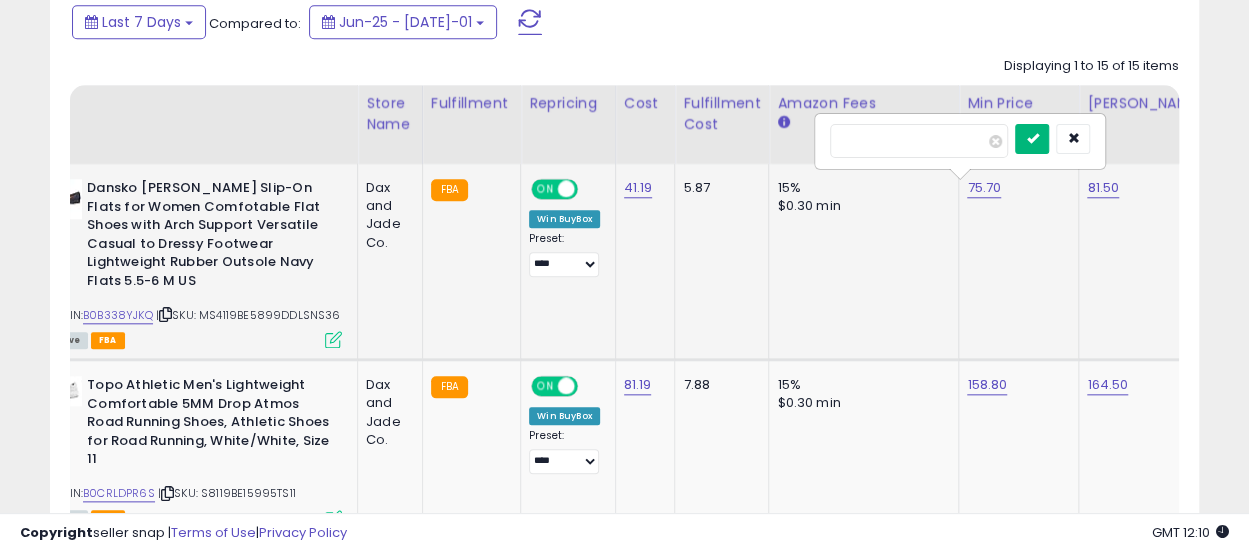 type on "*****" 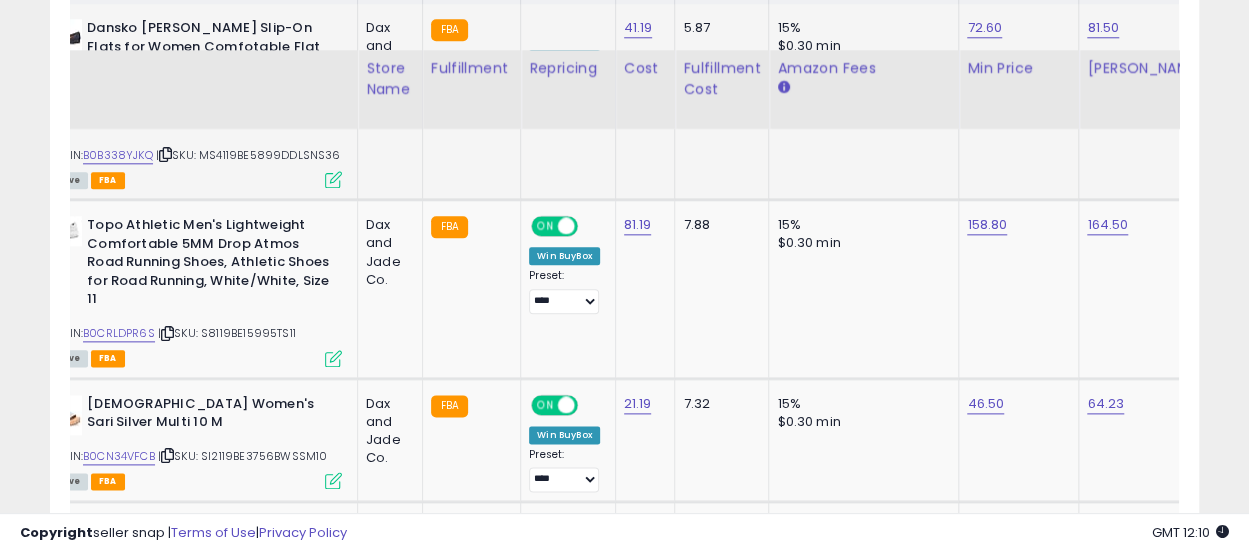 scroll, scrollTop: 1099, scrollLeft: 0, axis: vertical 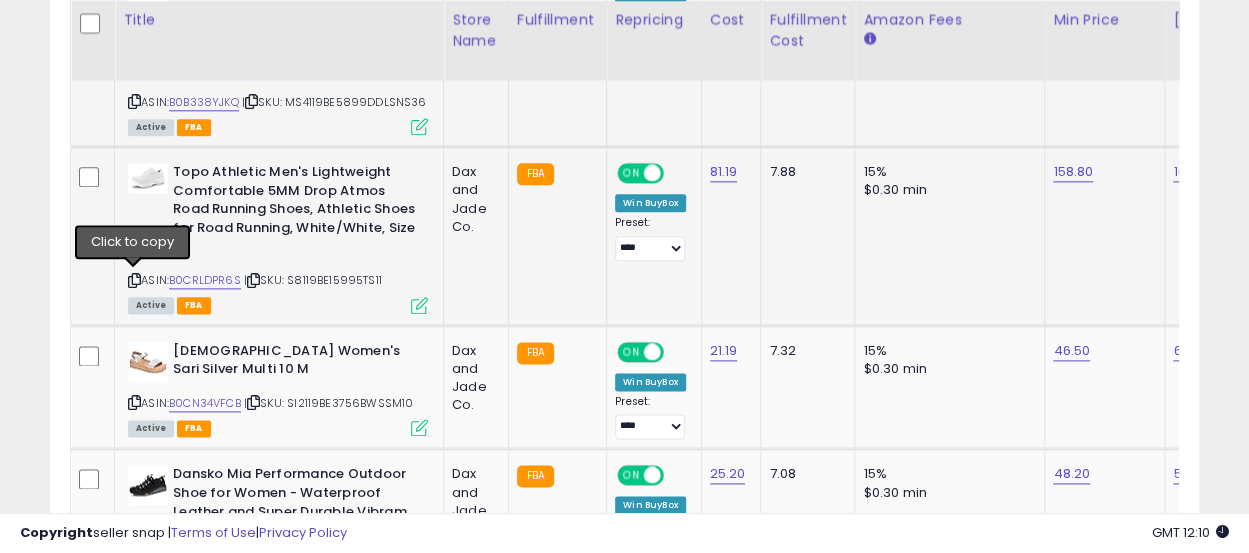 click at bounding box center (134, 280) 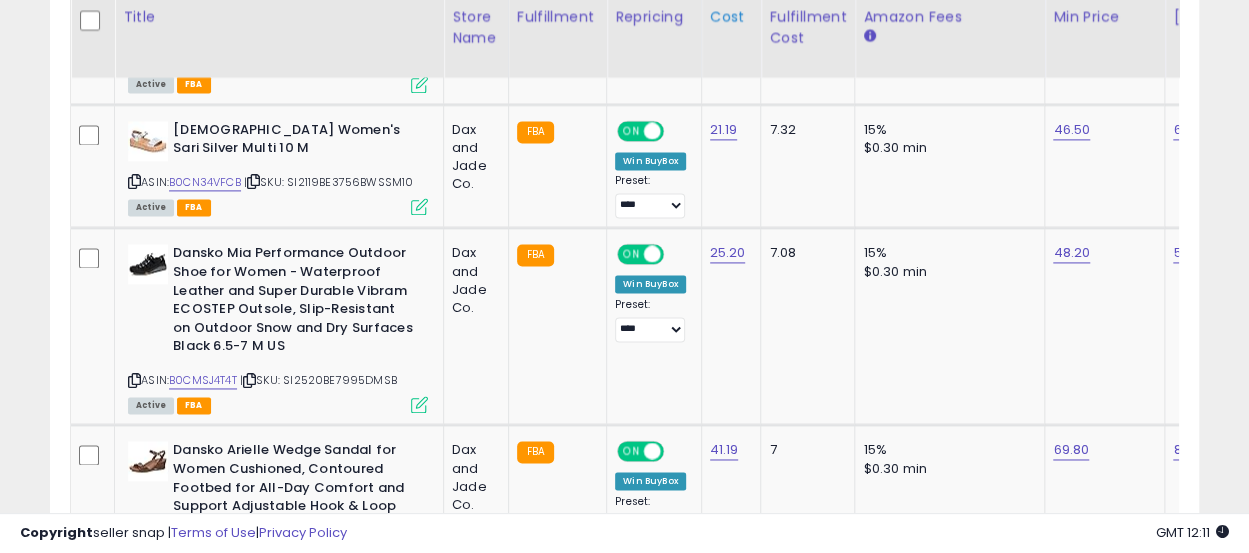 scroll, scrollTop: 1322, scrollLeft: 0, axis: vertical 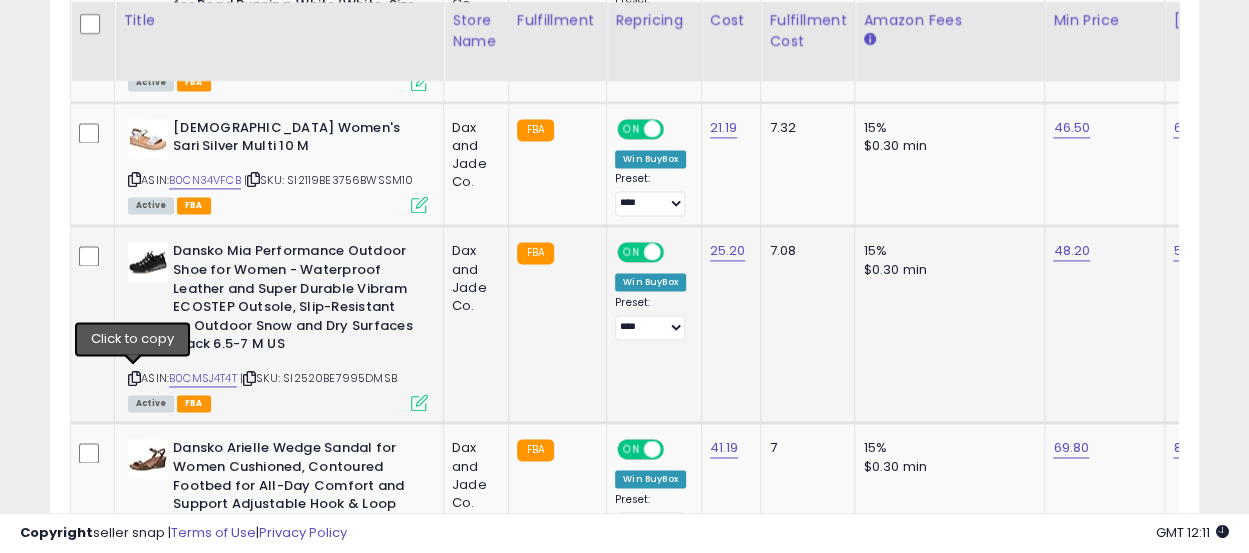 click at bounding box center [134, 378] 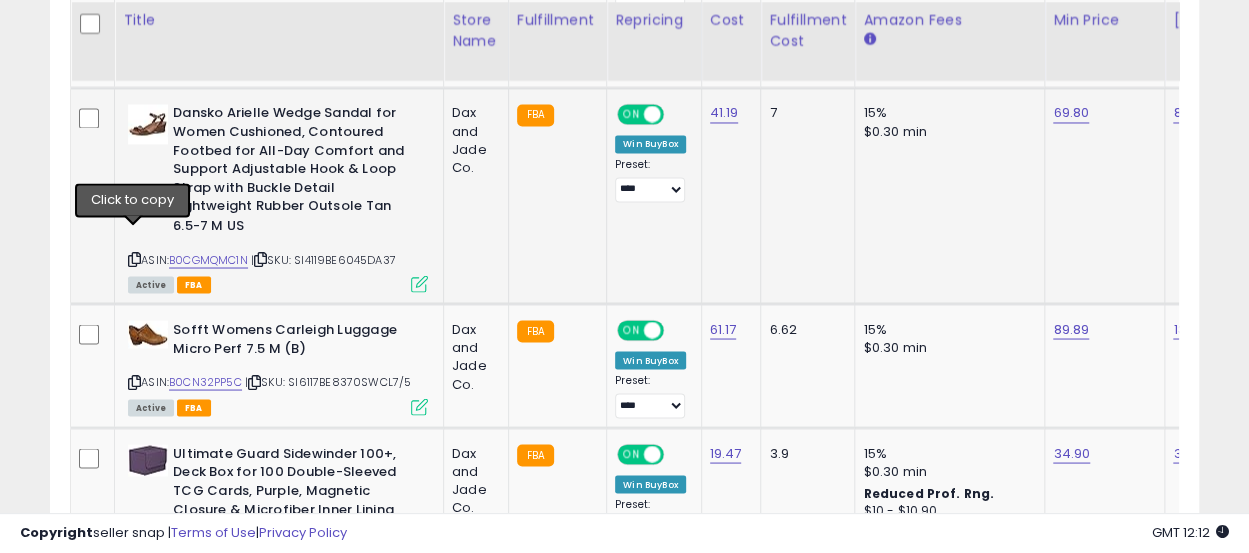 click at bounding box center [134, 258] 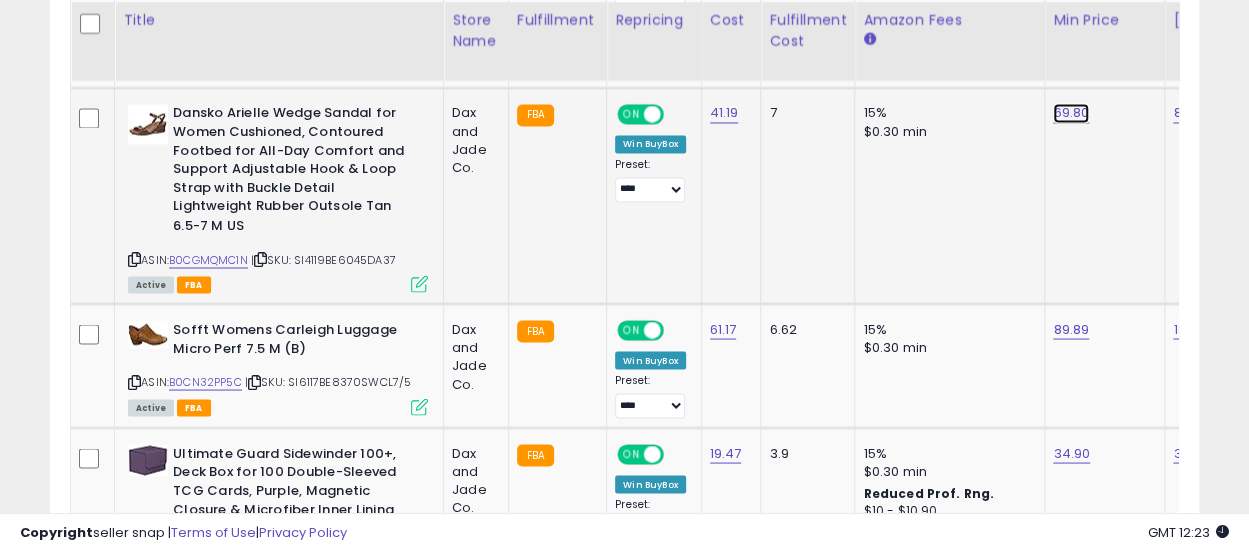 click on "69.80" at bounding box center [1070, -583] 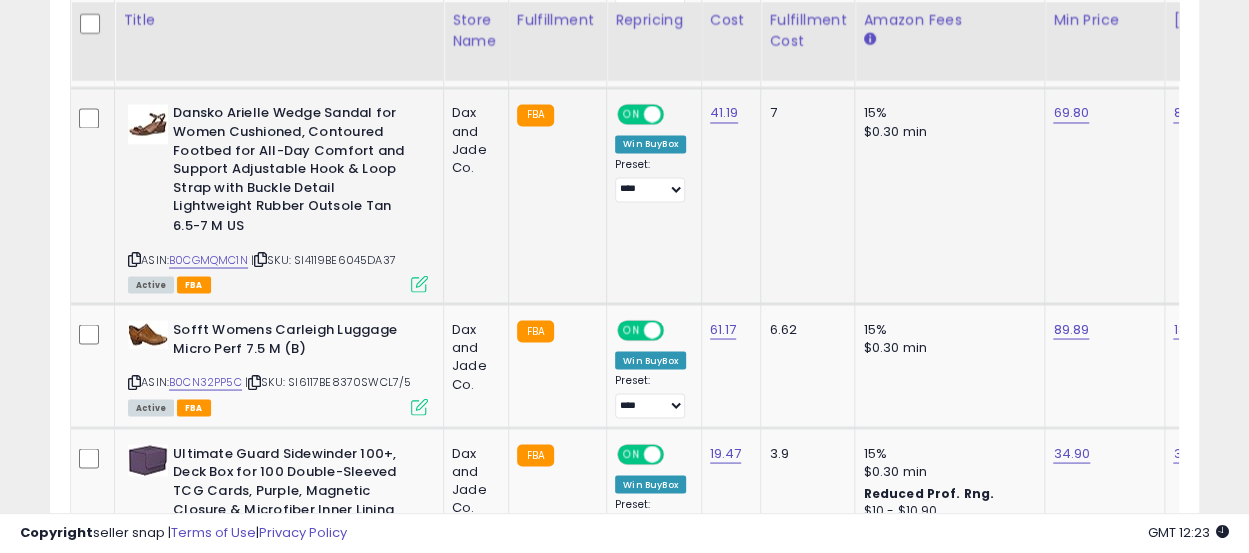 scroll, scrollTop: 0, scrollLeft: 87, axis: horizontal 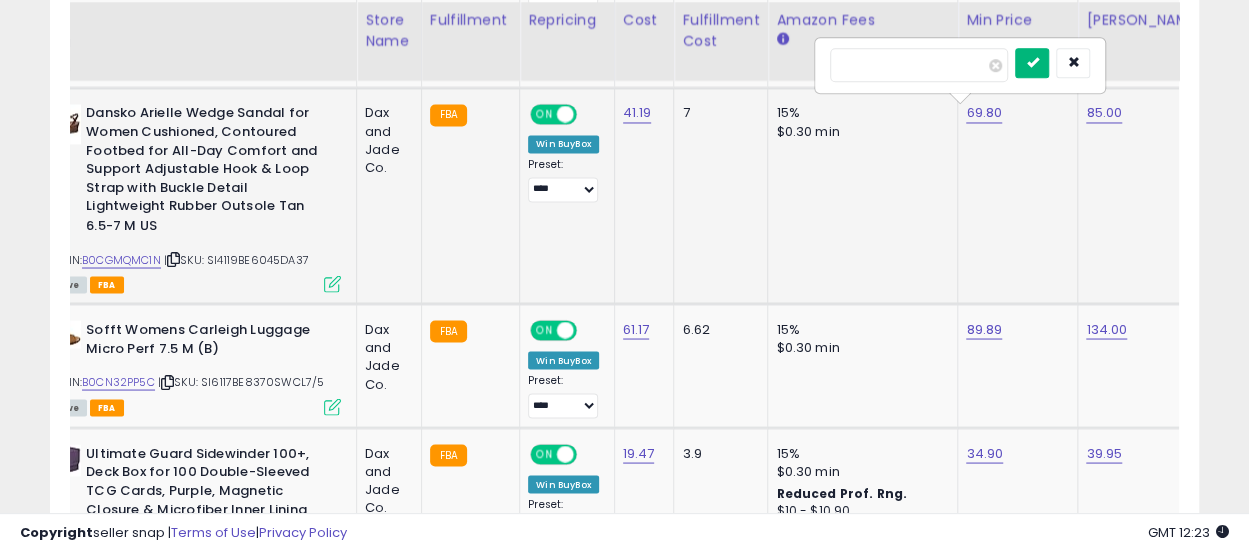 type on "*****" 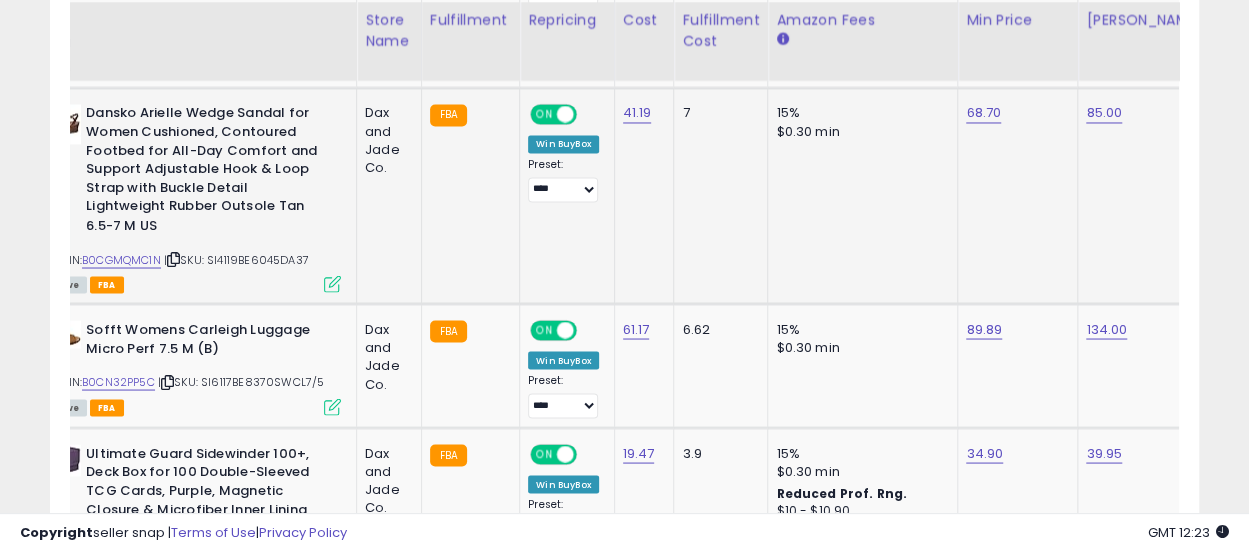 scroll, scrollTop: 0, scrollLeft: 6, axis: horizontal 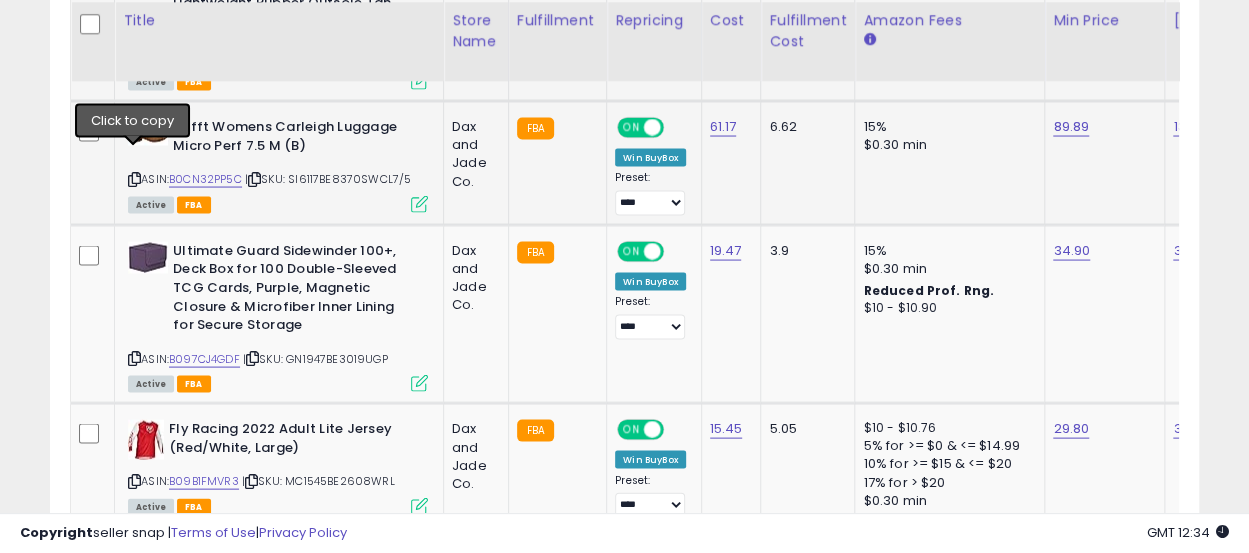 click at bounding box center [134, 178] 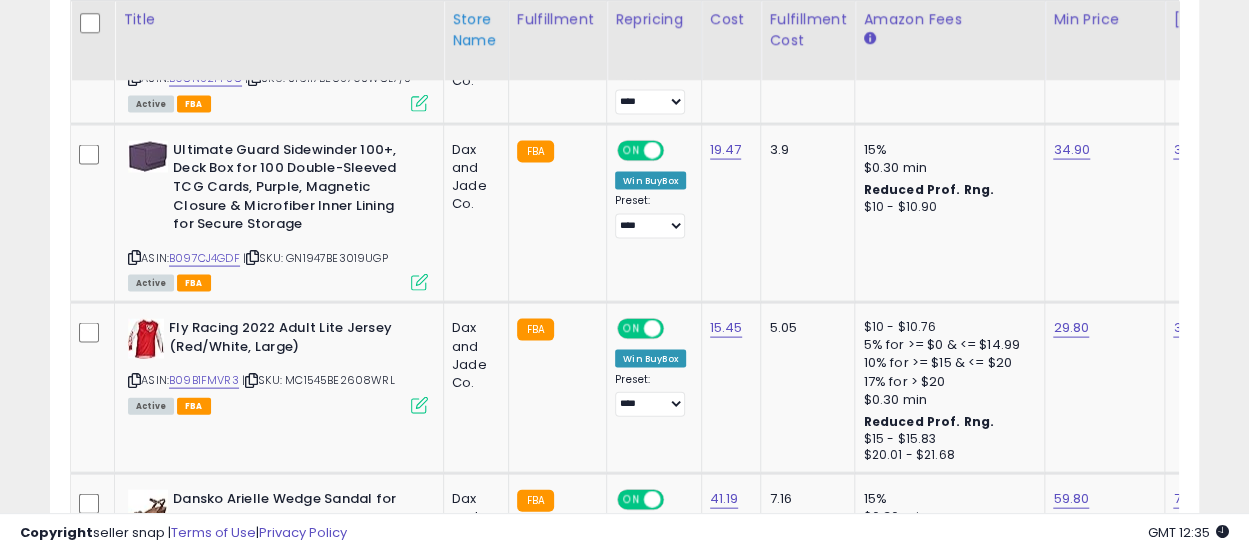 scroll, scrollTop: 1961, scrollLeft: 0, axis: vertical 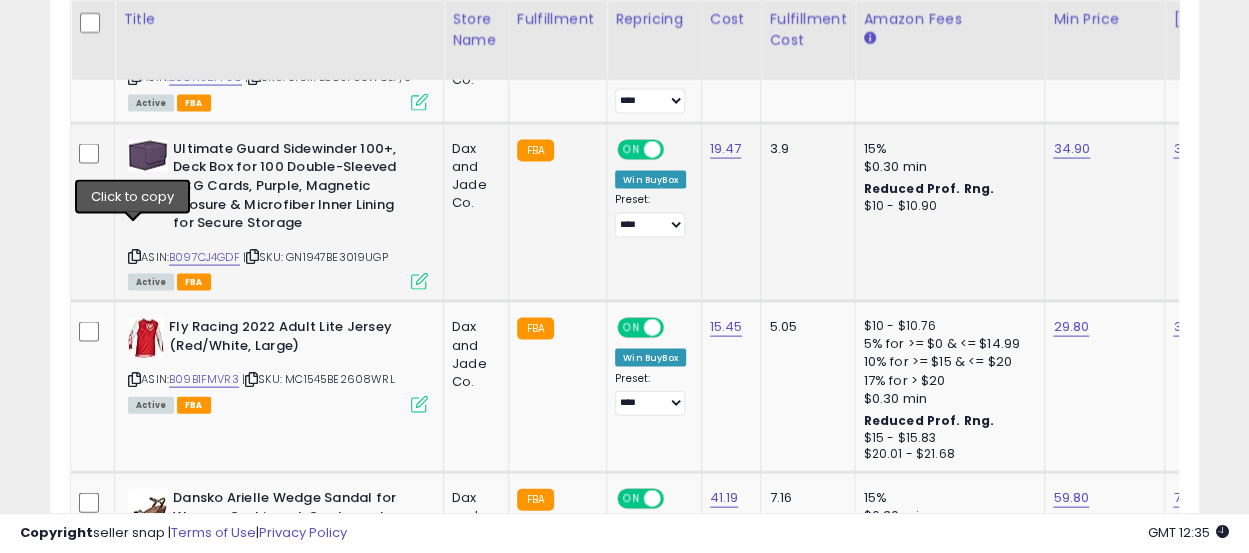click at bounding box center [134, 256] 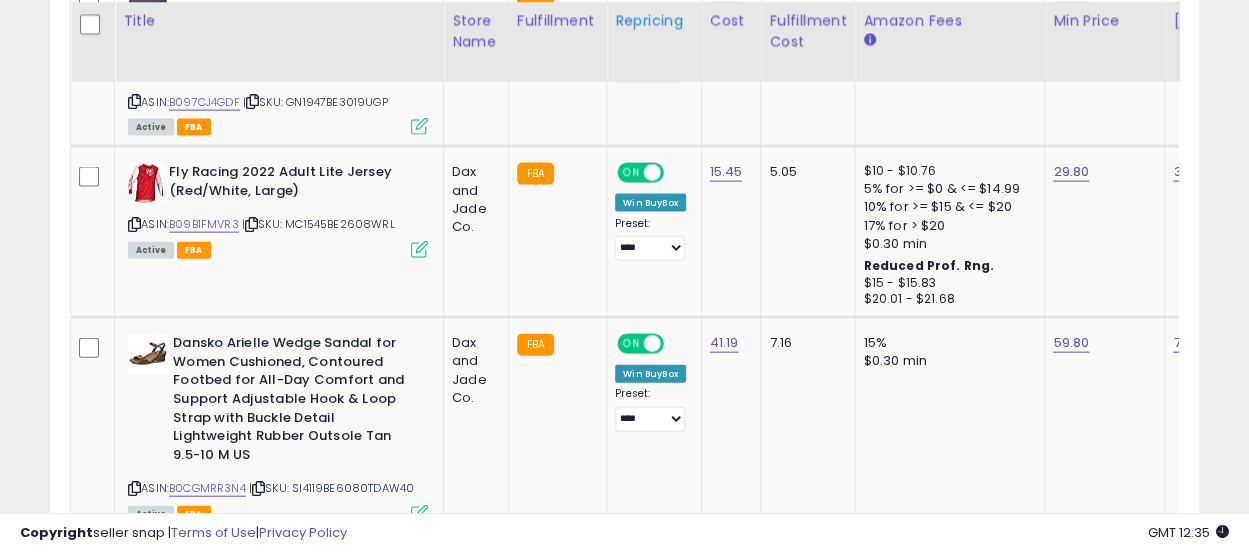 scroll, scrollTop: 2120, scrollLeft: 0, axis: vertical 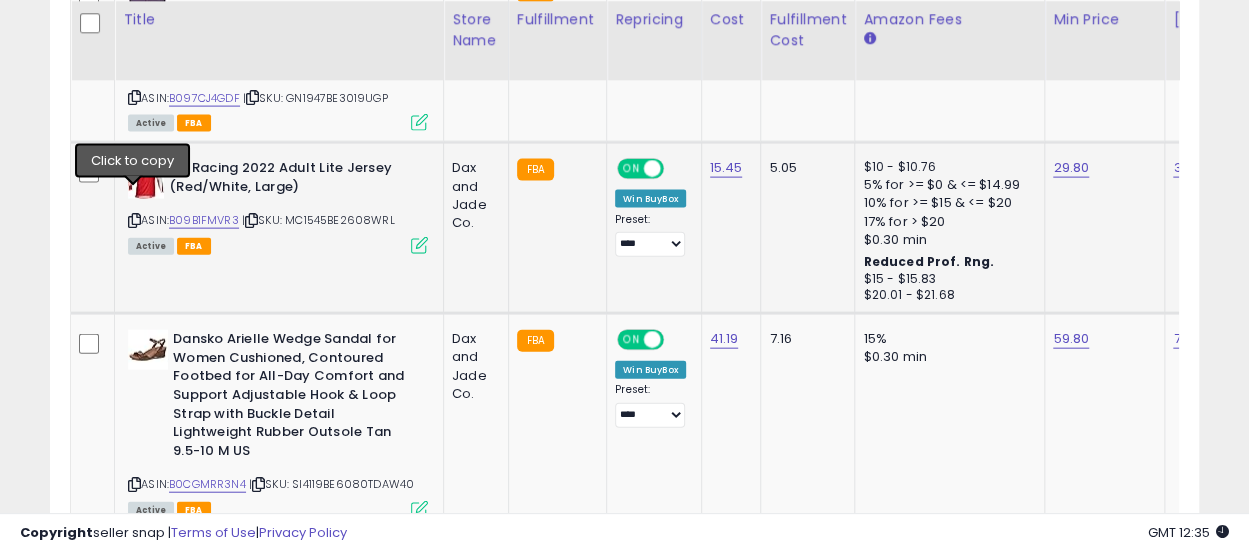 click at bounding box center (134, 220) 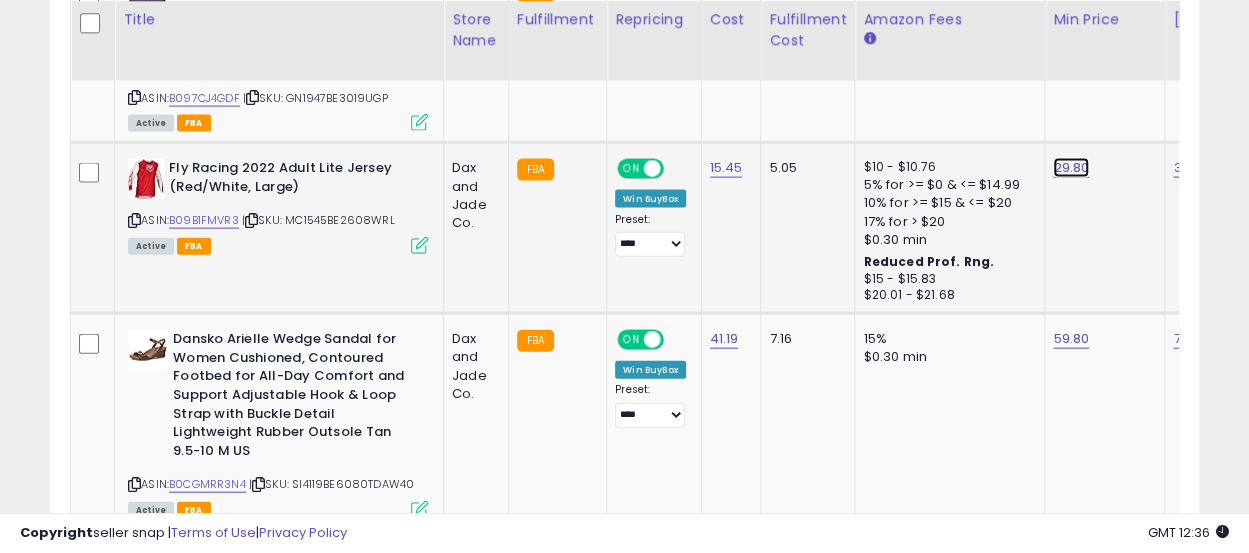 click on "29.80" at bounding box center (1070, -1046) 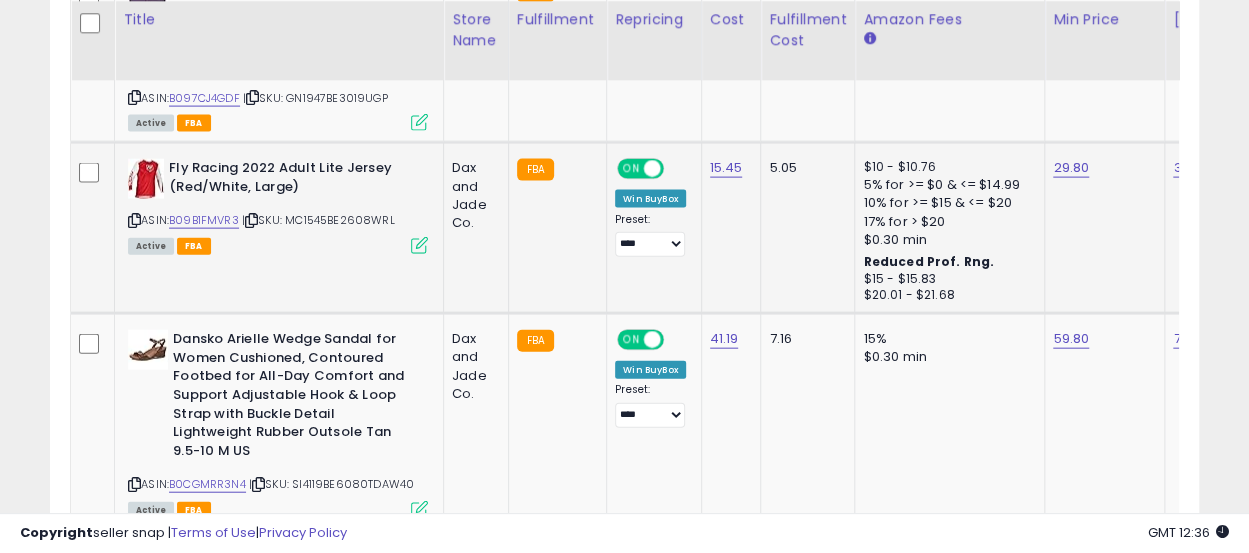 scroll, scrollTop: 0, scrollLeft: 87, axis: horizontal 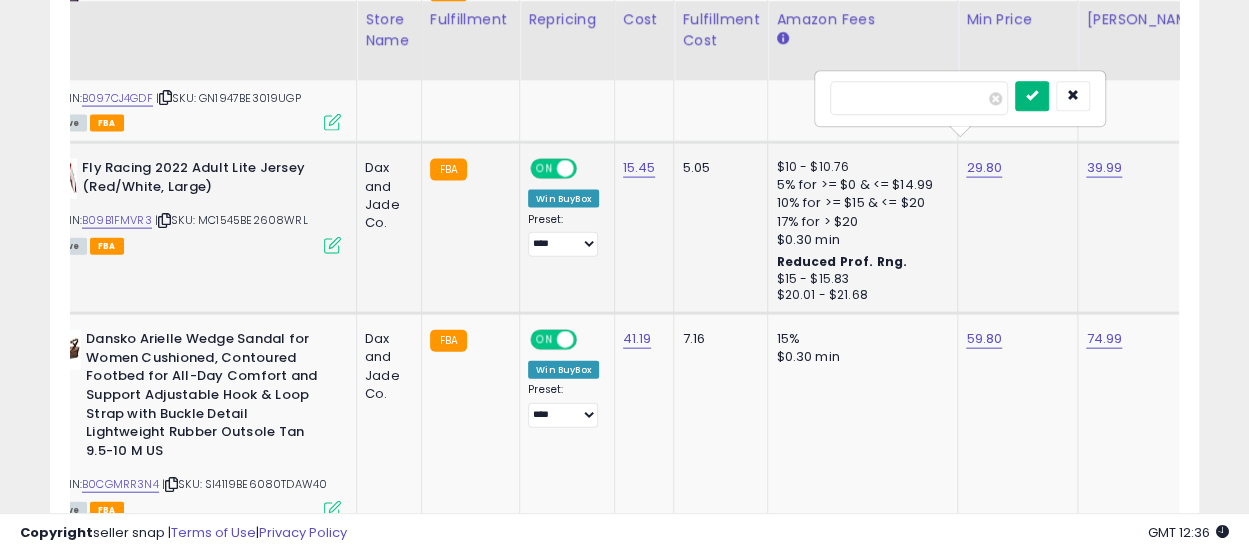 type on "*****" 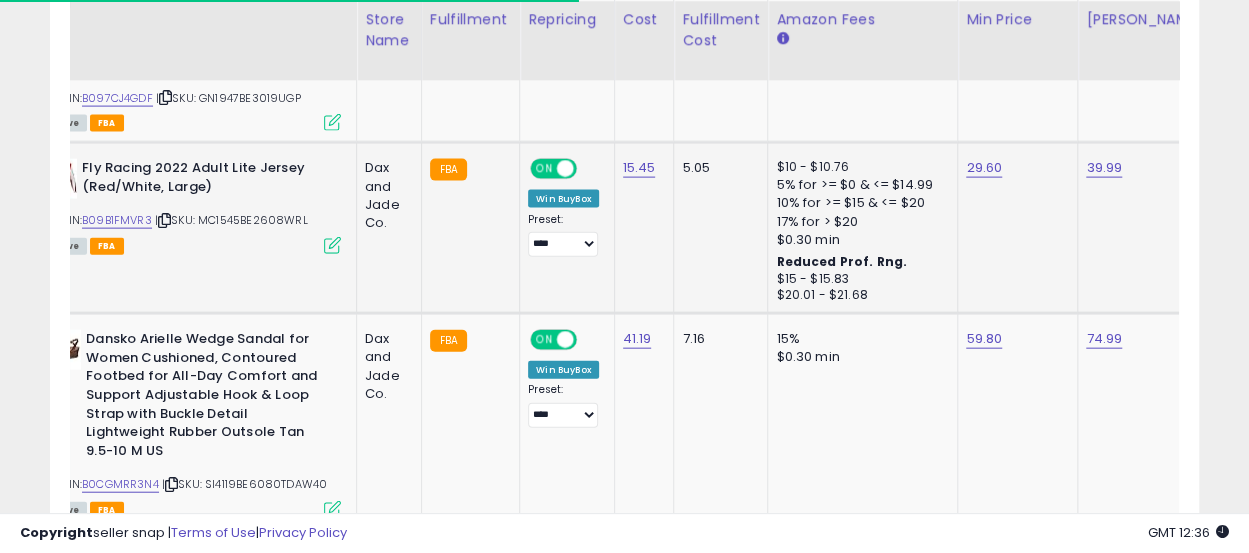 scroll, scrollTop: 0, scrollLeft: 11, axis: horizontal 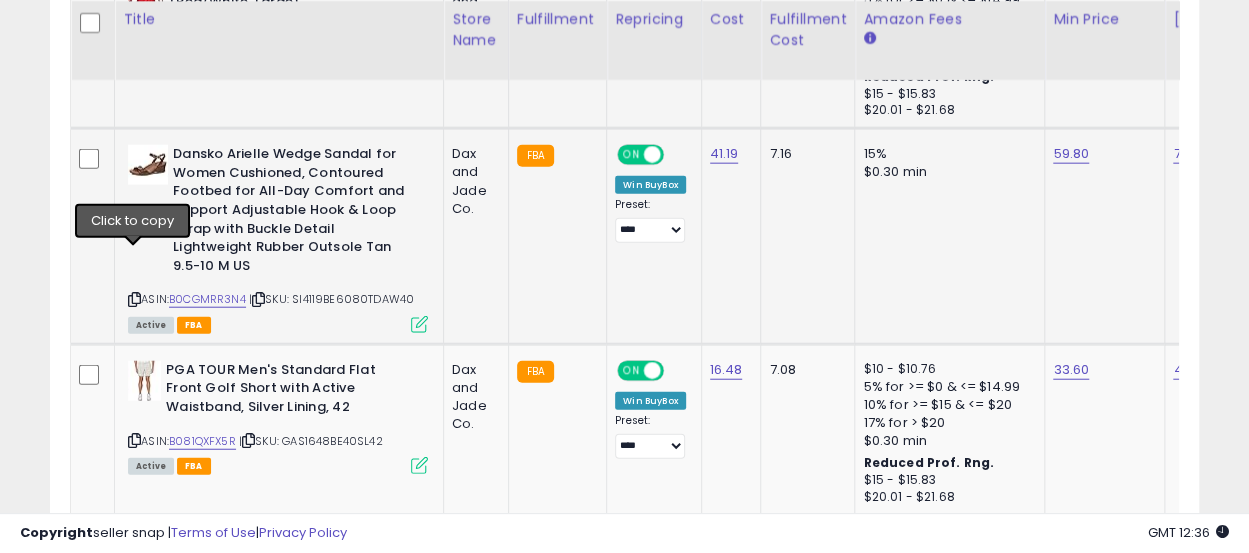 click at bounding box center (134, 299) 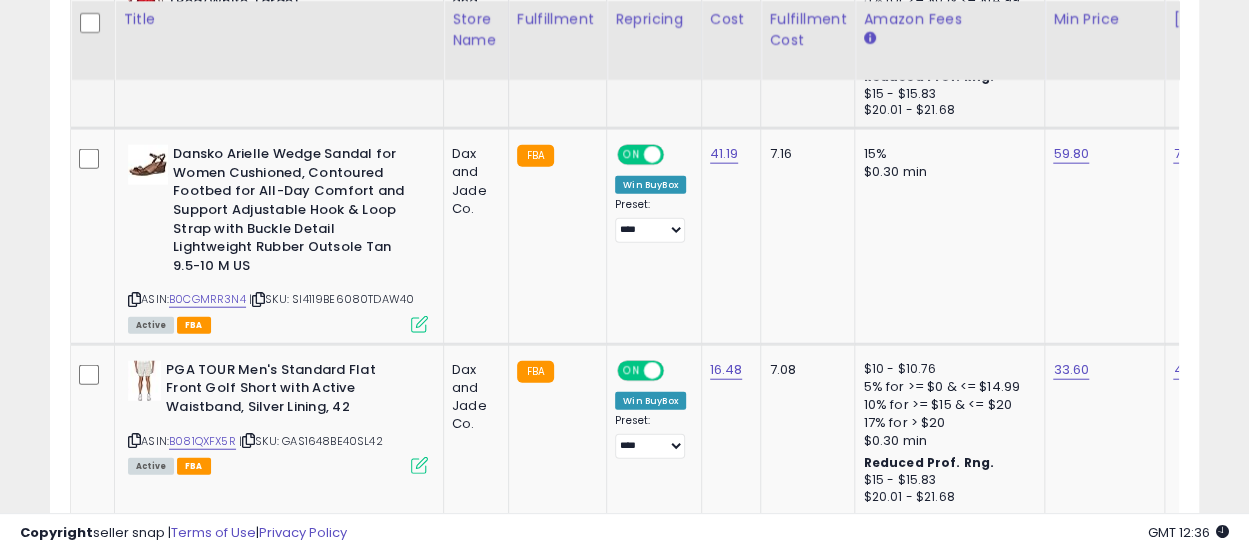 scroll, scrollTop: 0, scrollLeft: 185, axis: horizontal 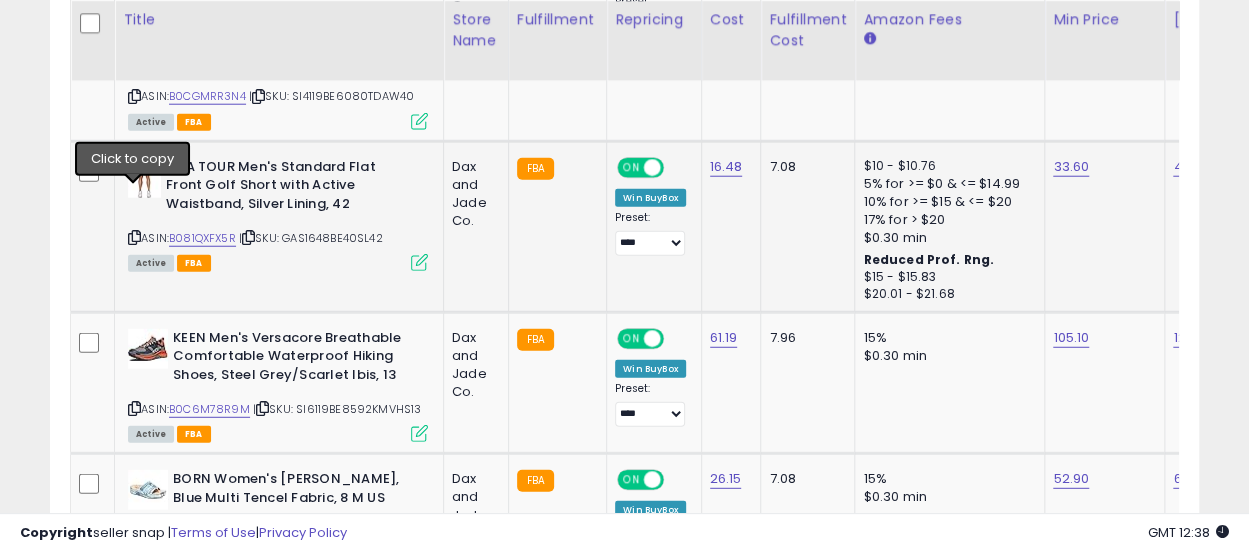 click at bounding box center (134, 237) 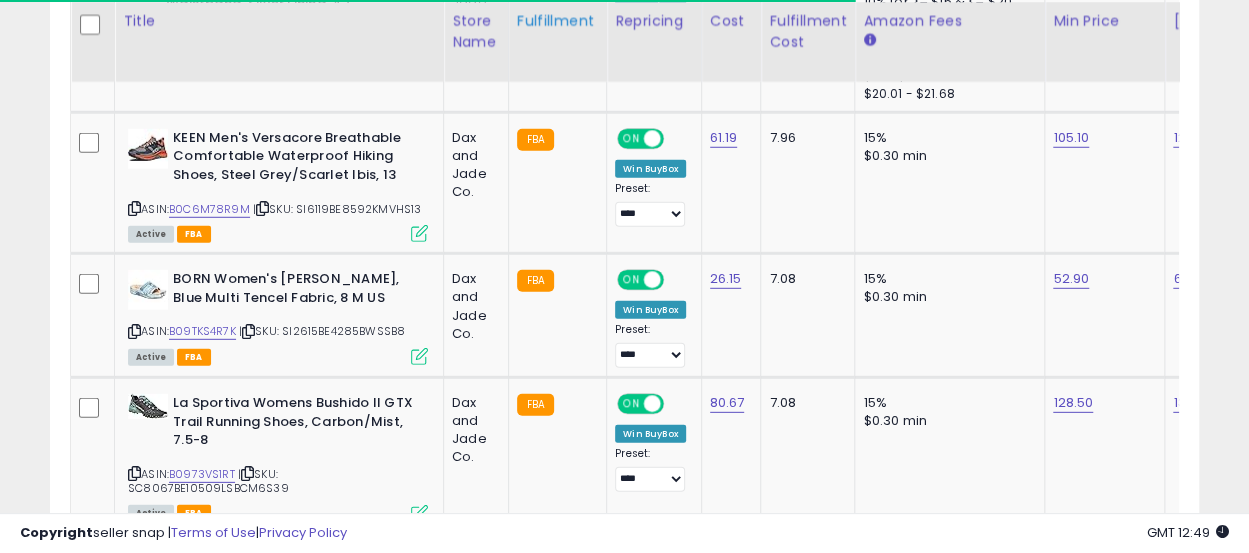 scroll, scrollTop: 2710, scrollLeft: 0, axis: vertical 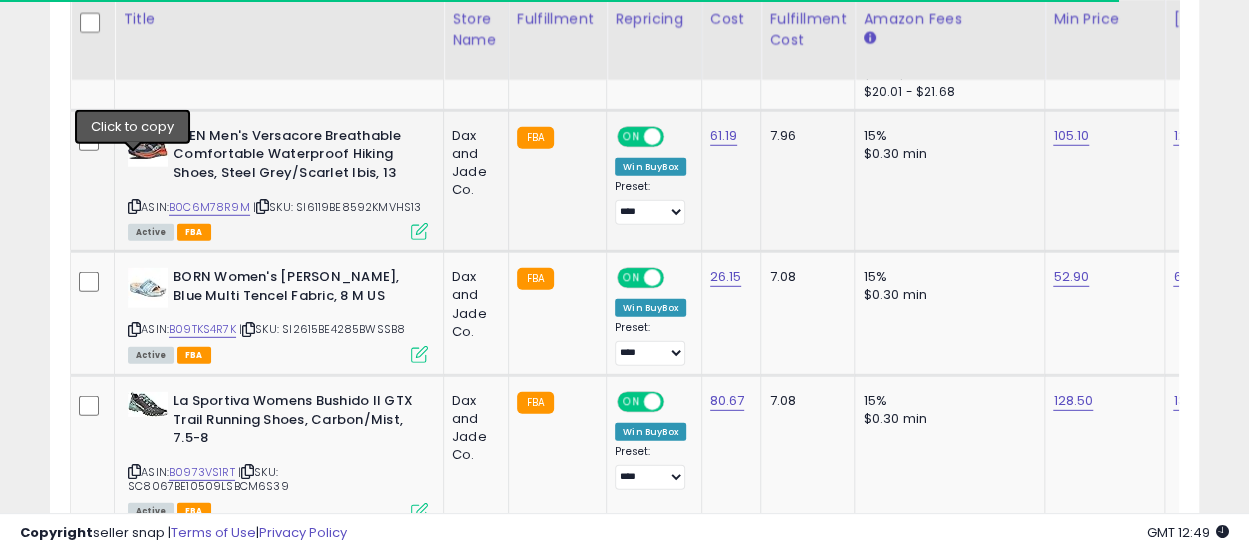 click at bounding box center (134, 206) 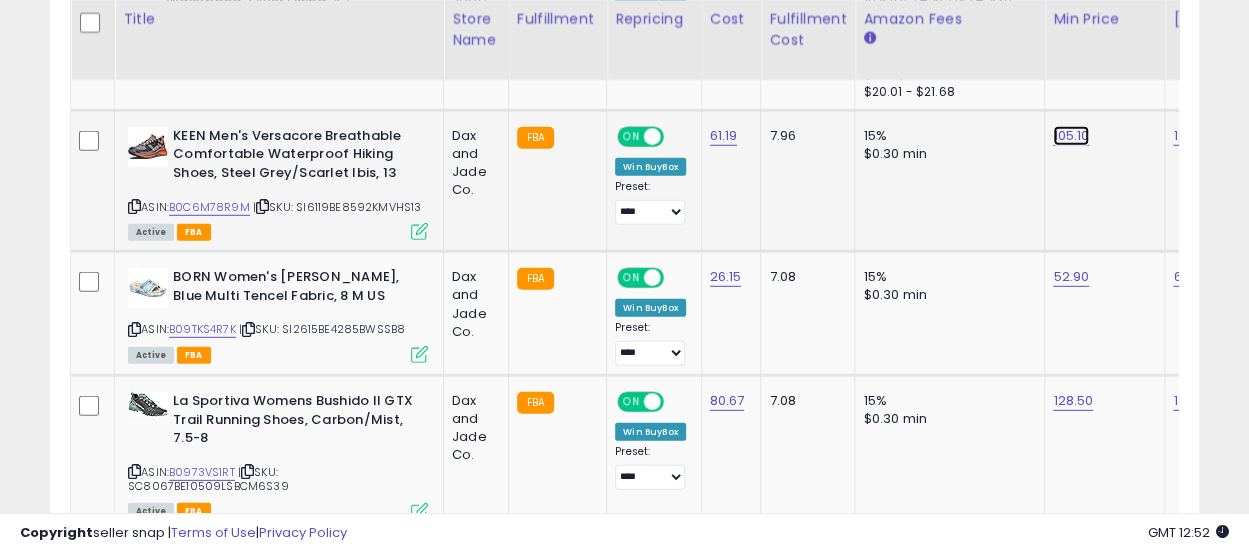 click on "105.10" at bounding box center (1070, -1636) 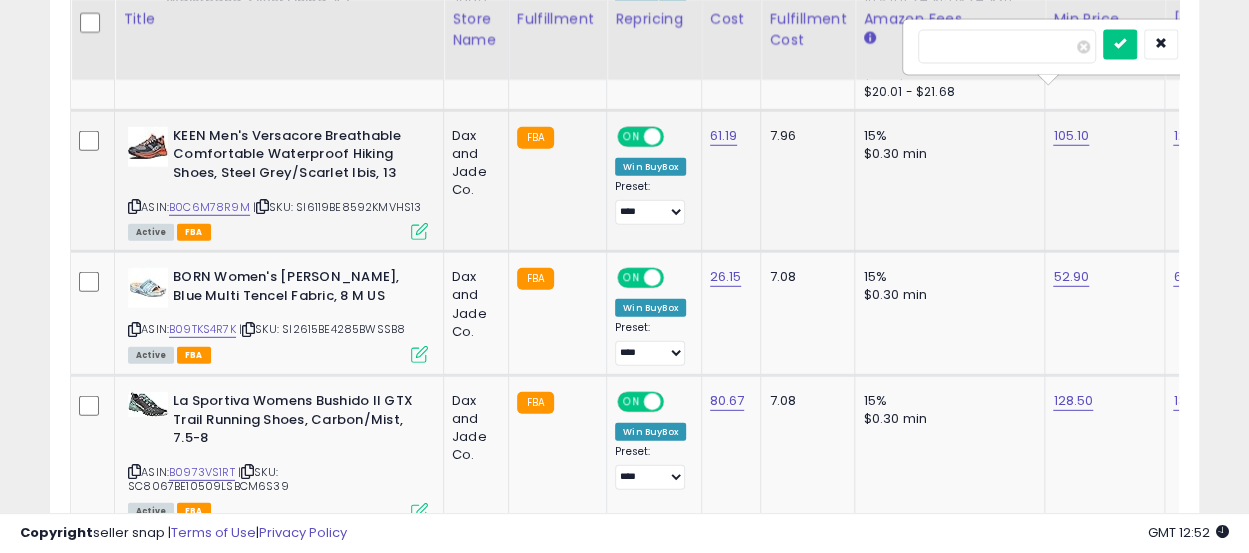 scroll, scrollTop: 0, scrollLeft: 87, axis: horizontal 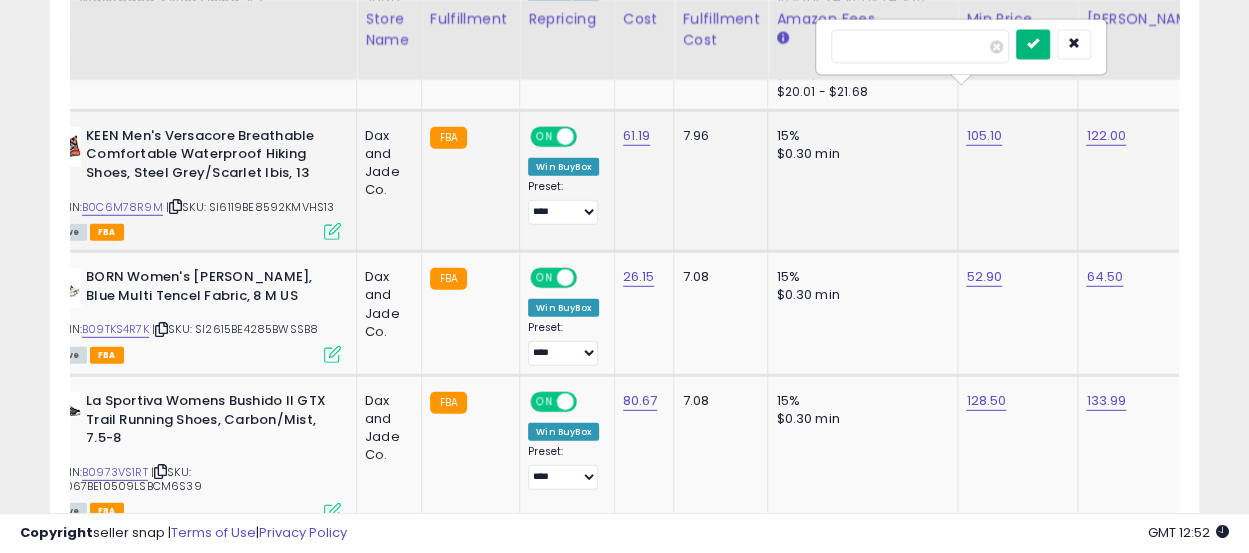 type on "******" 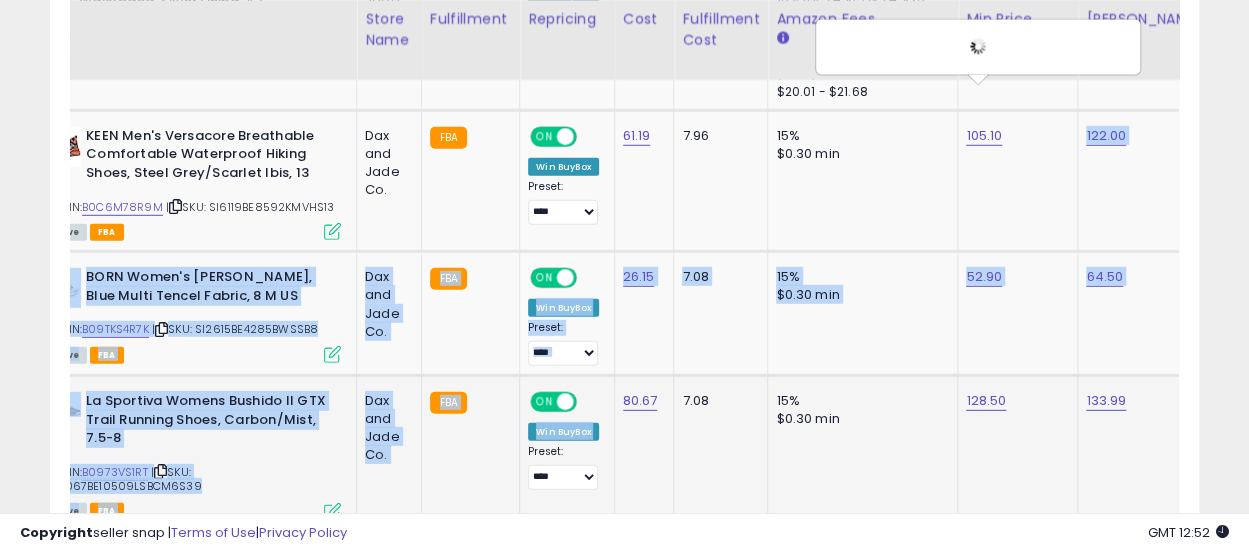 drag, startPoint x: 1060, startPoint y: 42, endPoint x: 593, endPoint y: 467, distance: 631.43805 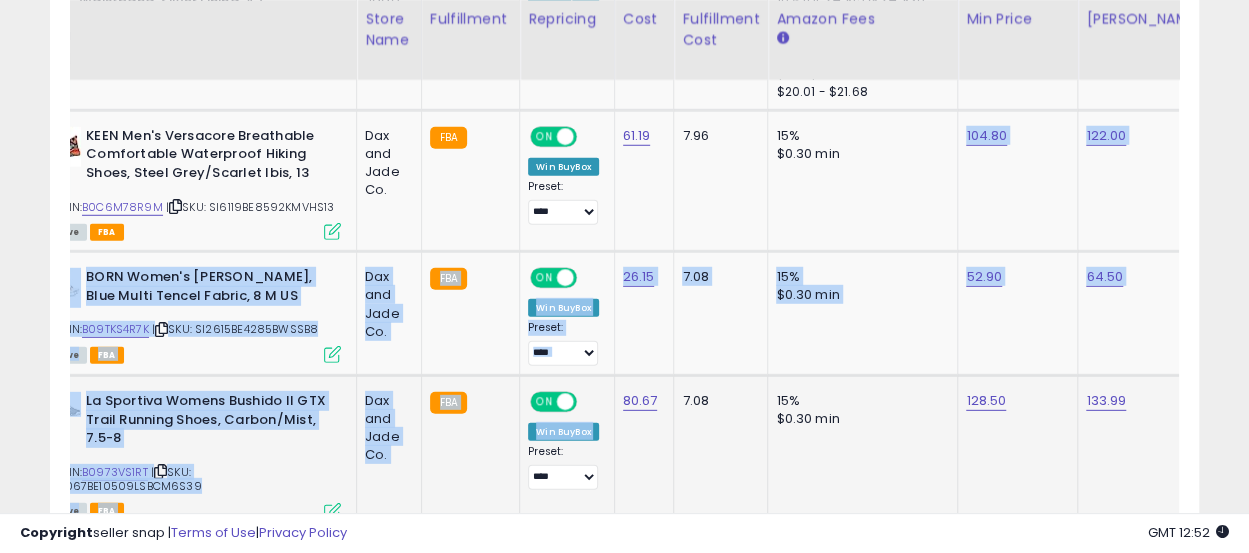 click on "FBA" 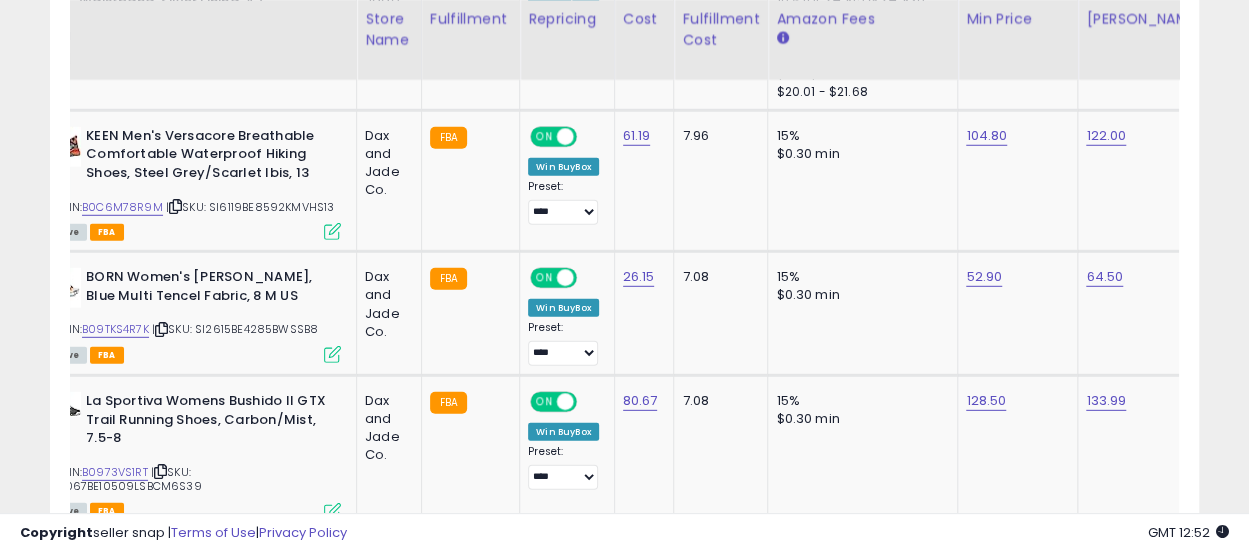 scroll, scrollTop: 0, scrollLeft: 0, axis: both 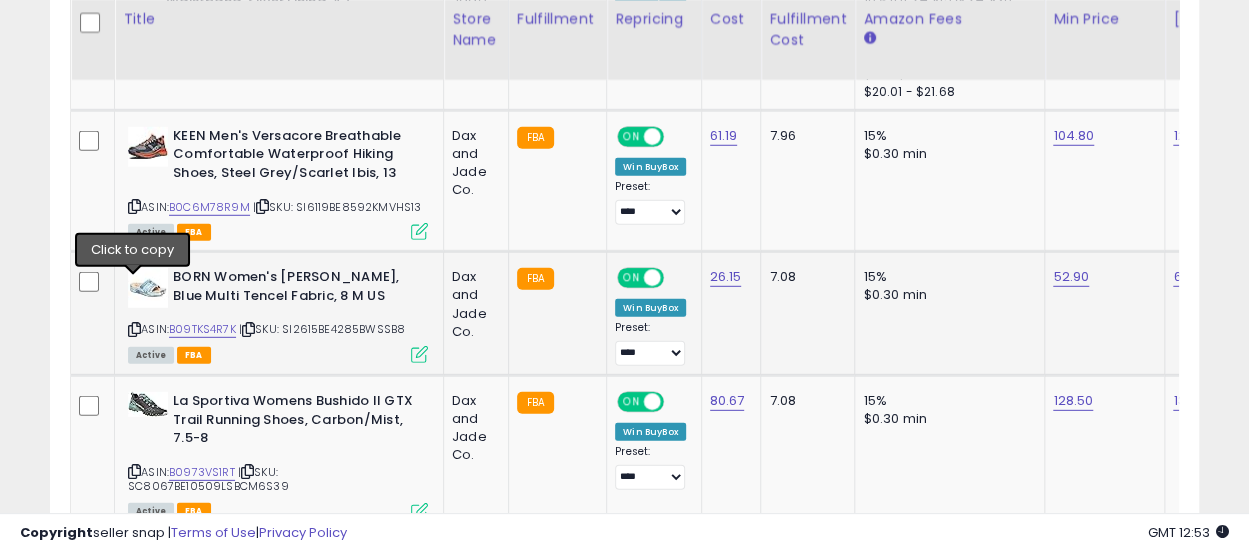 click at bounding box center (134, 329) 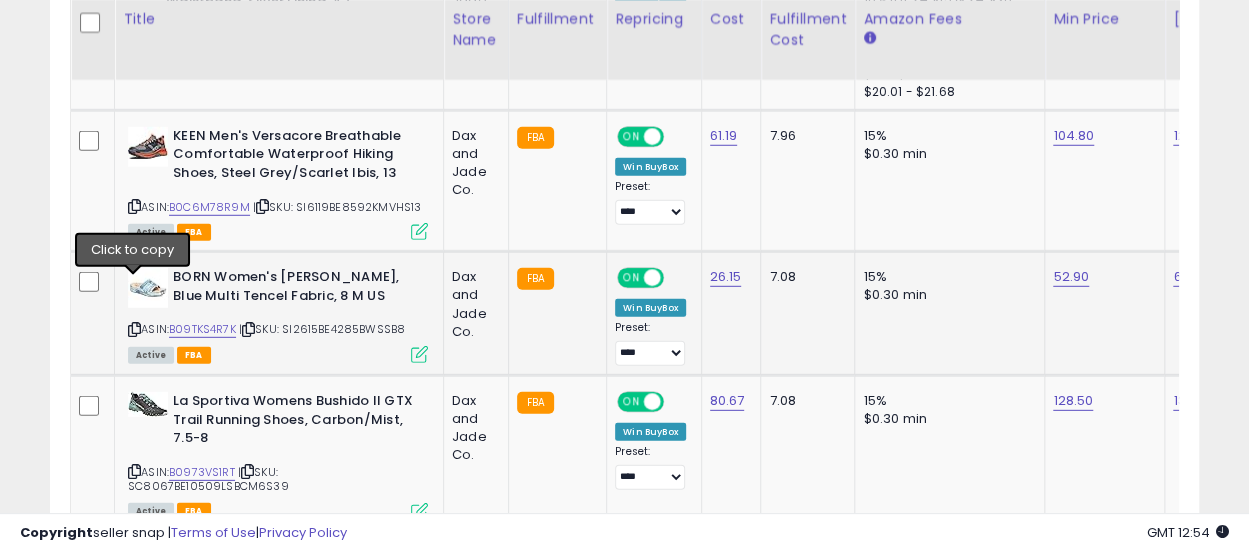 click at bounding box center [134, 329] 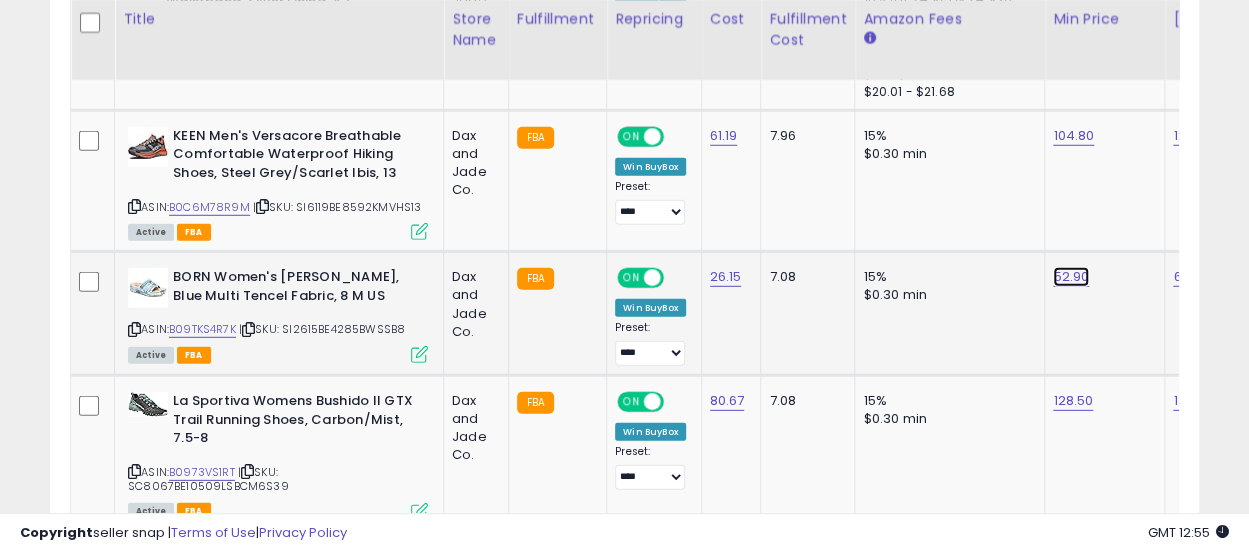 click on "52.90" at bounding box center (1070, -1636) 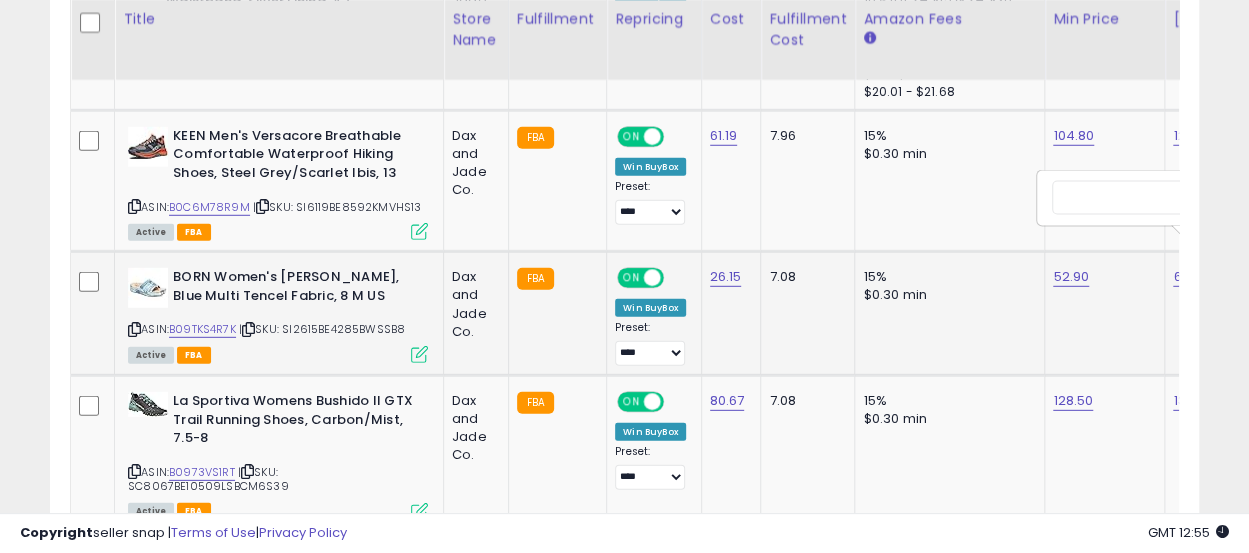 scroll, scrollTop: 0, scrollLeft: 87, axis: horizontal 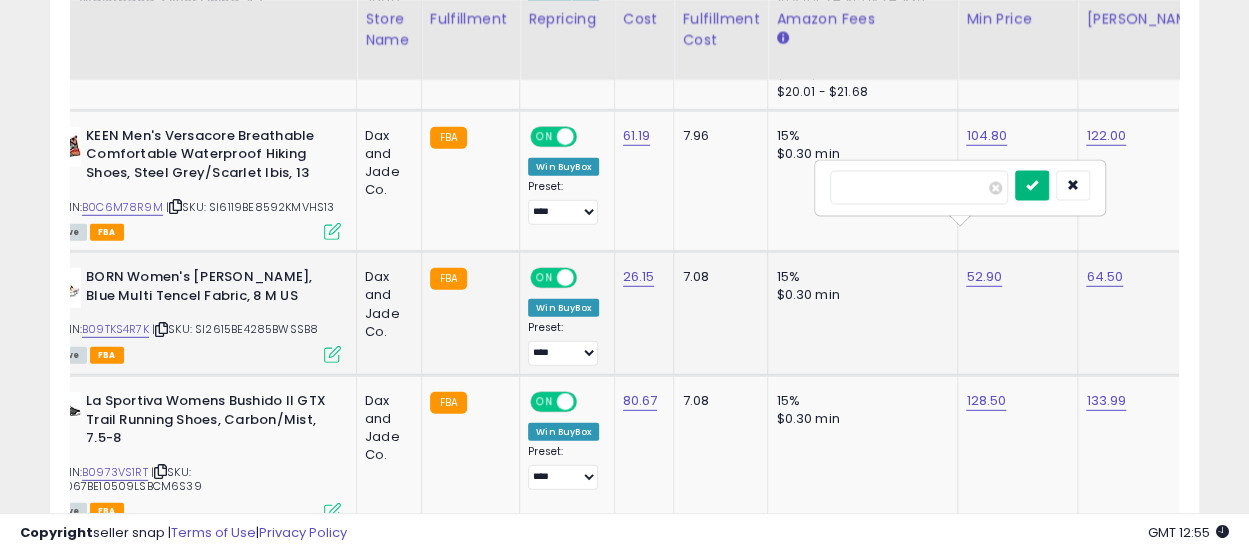 type on "*****" 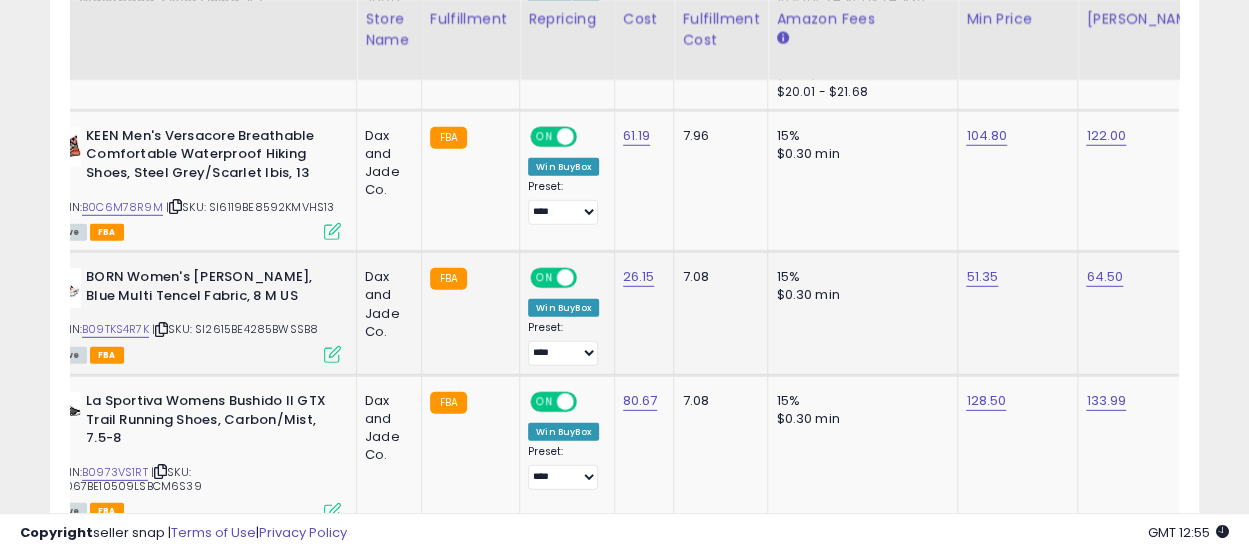 scroll, scrollTop: 0, scrollLeft: 0, axis: both 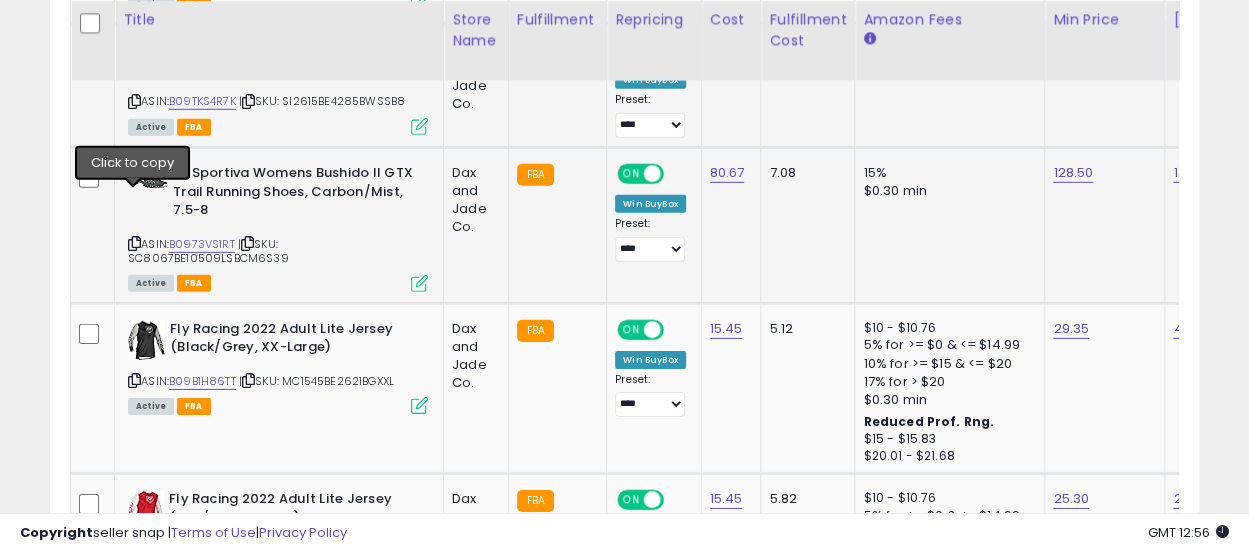 click at bounding box center (134, 243) 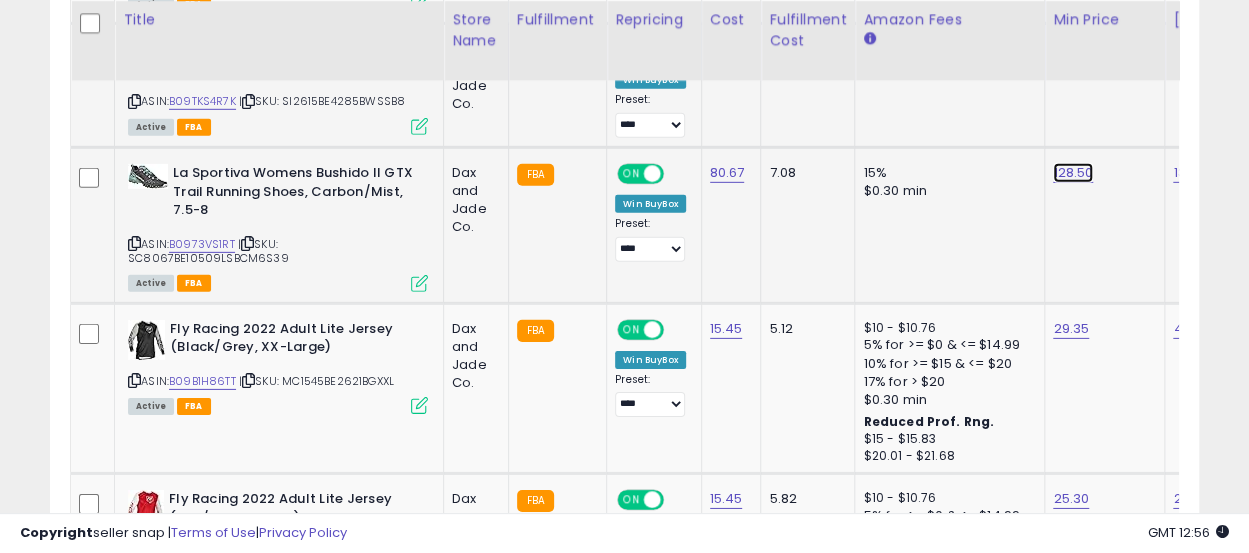 click on "128.50" at bounding box center (1070, -1864) 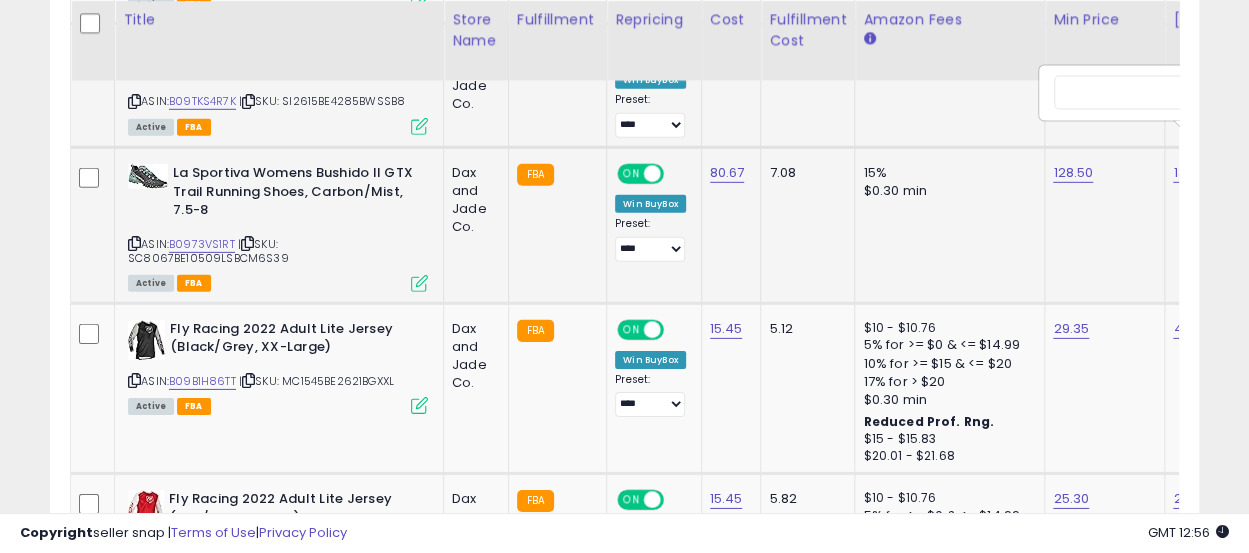 scroll, scrollTop: 0, scrollLeft: 89, axis: horizontal 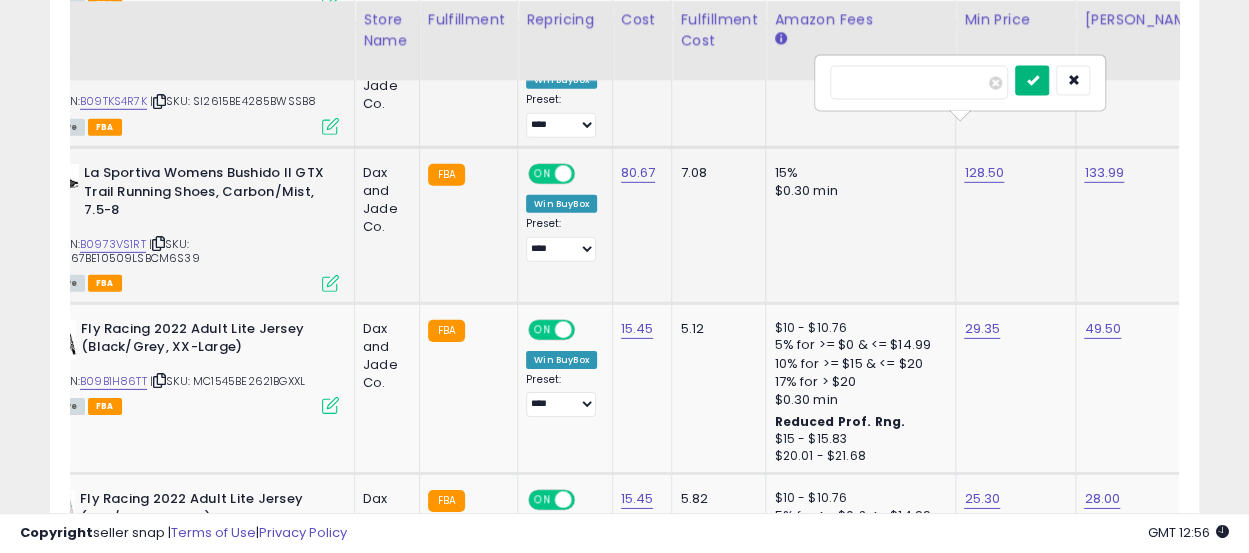 type on "******" 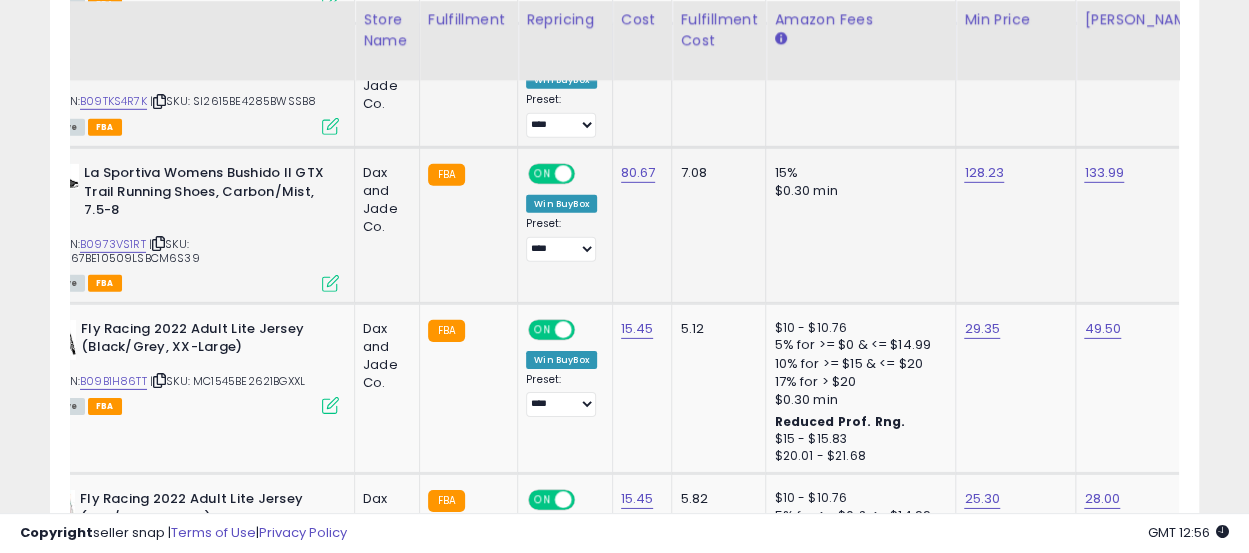 scroll, scrollTop: 0, scrollLeft: 0, axis: both 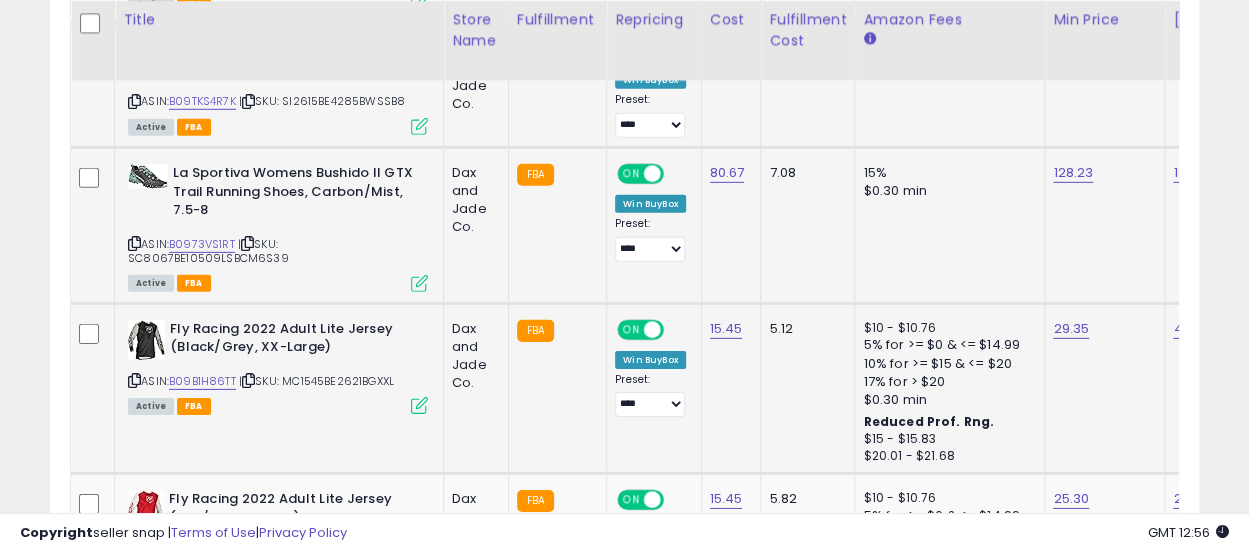 click at bounding box center (134, 380) 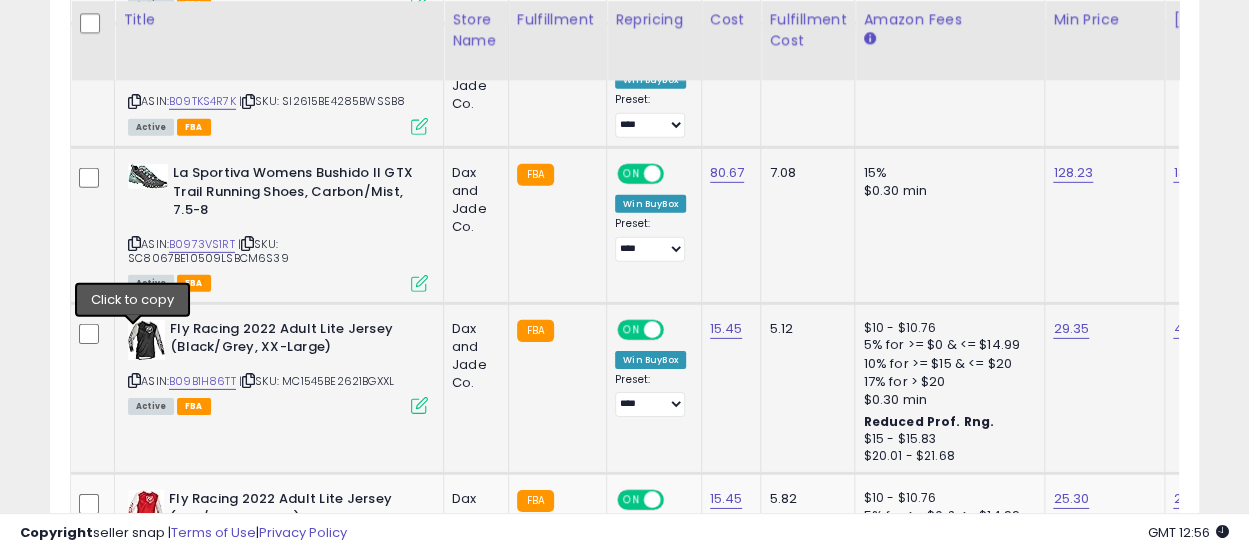 click at bounding box center (134, 380) 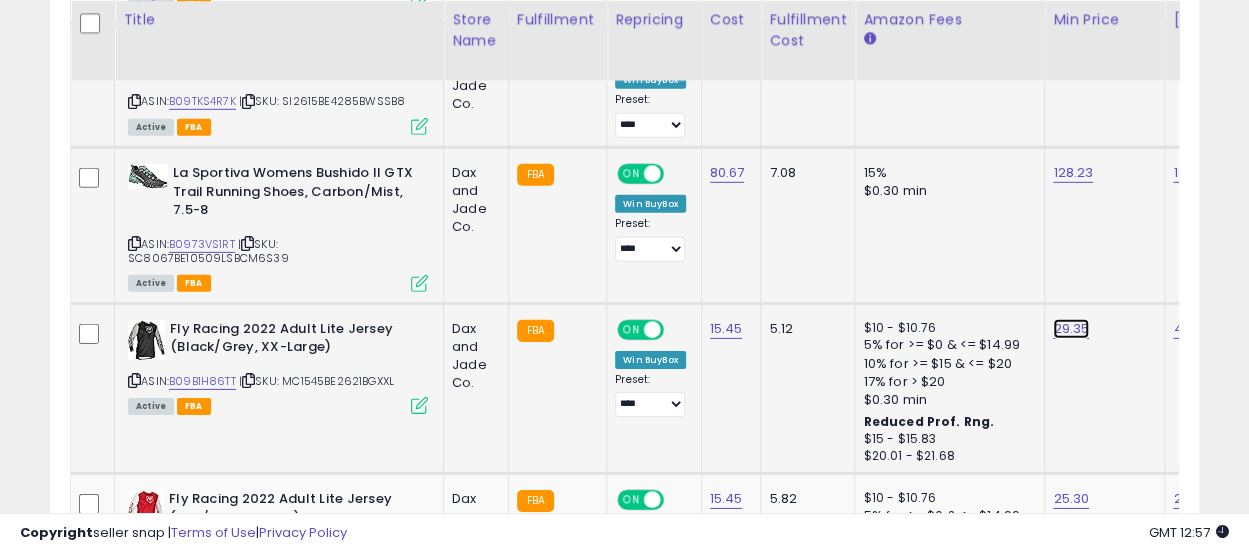 click on "29.35" at bounding box center [1070, -1864] 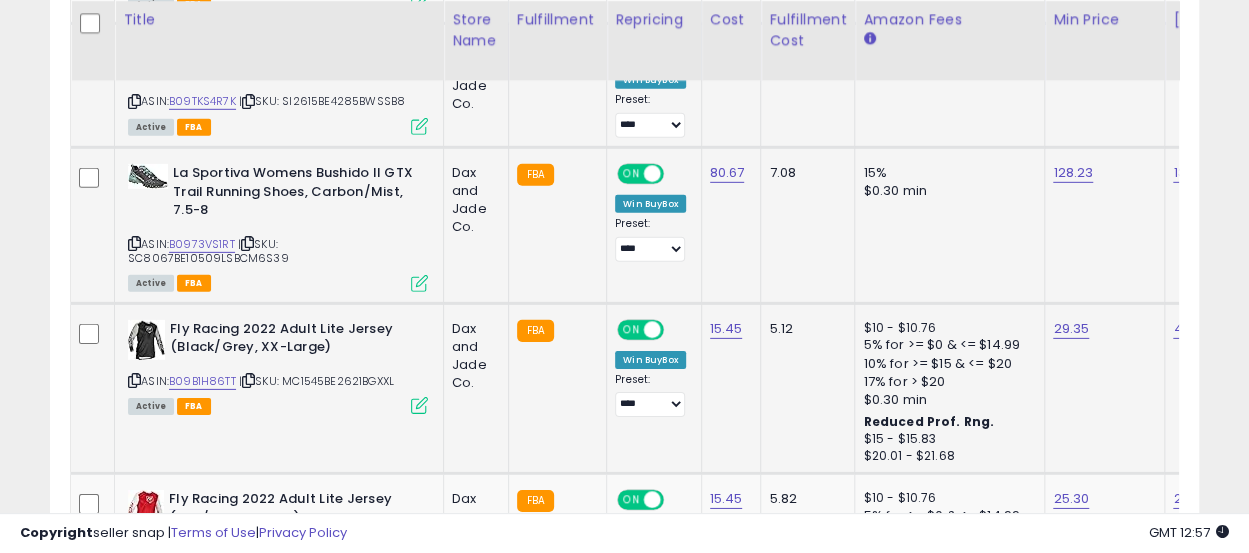 scroll, scrollTop: 0, scrollLeft: 86, axis: horizontal 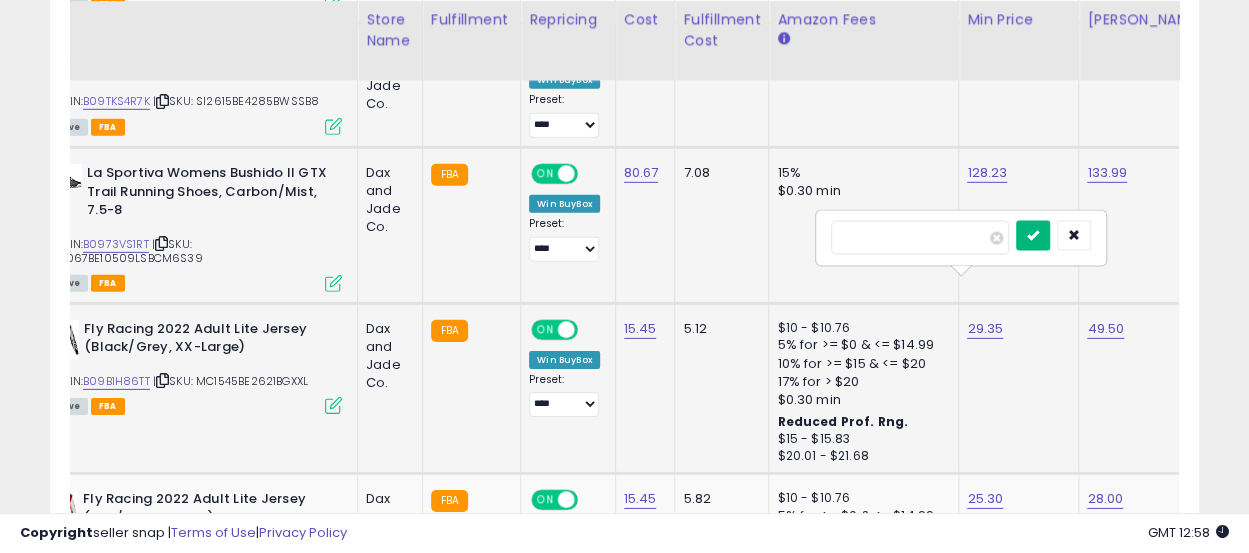 type on "*****" 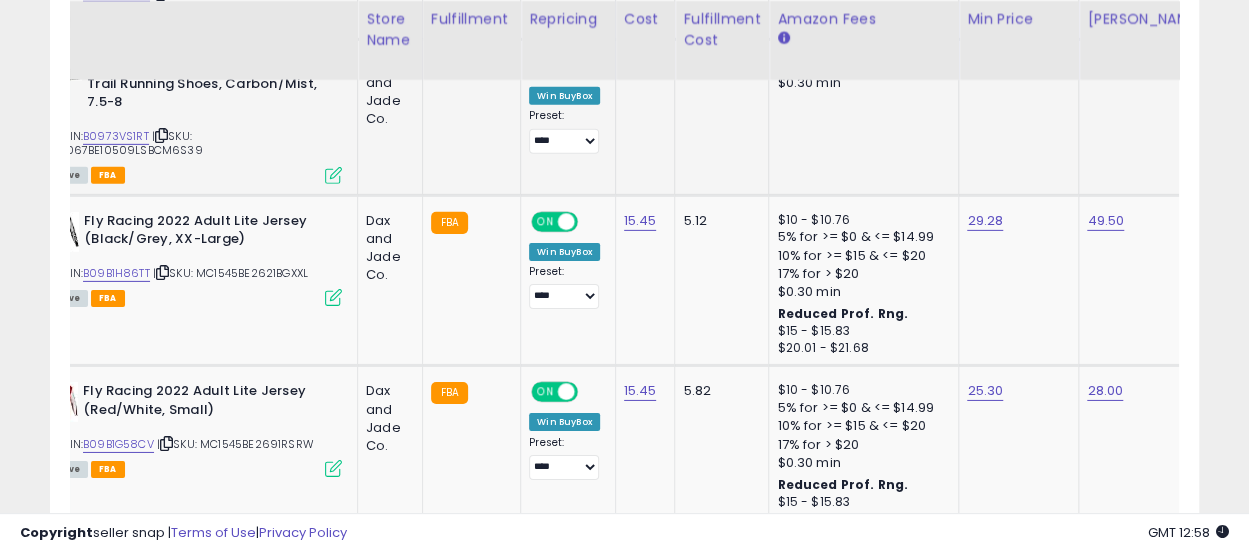 scroll, scrollTop: 3056, scrollLeft: 0, axis: vertical 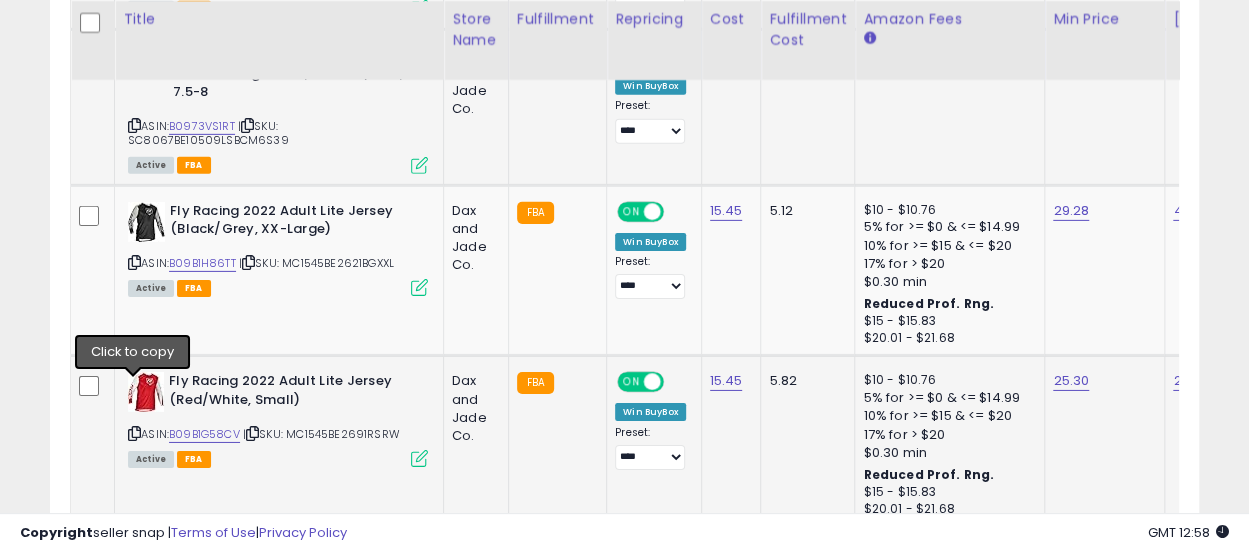 click at bounding box center [134, 433] 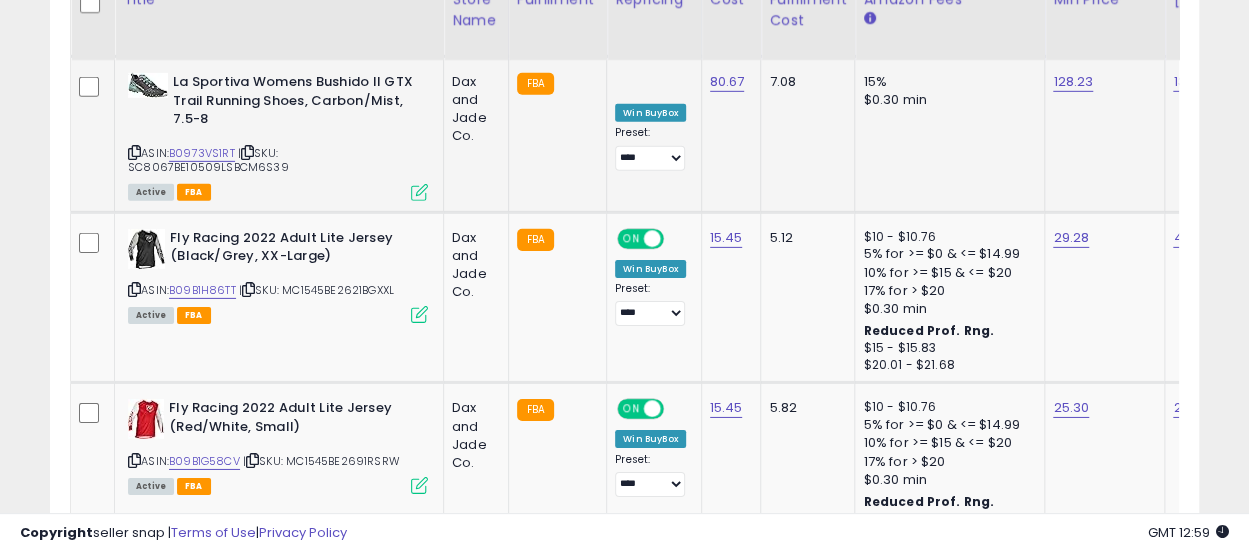 scroll, scrollTop: 3008, scrollLeft: 0, axis: vertical 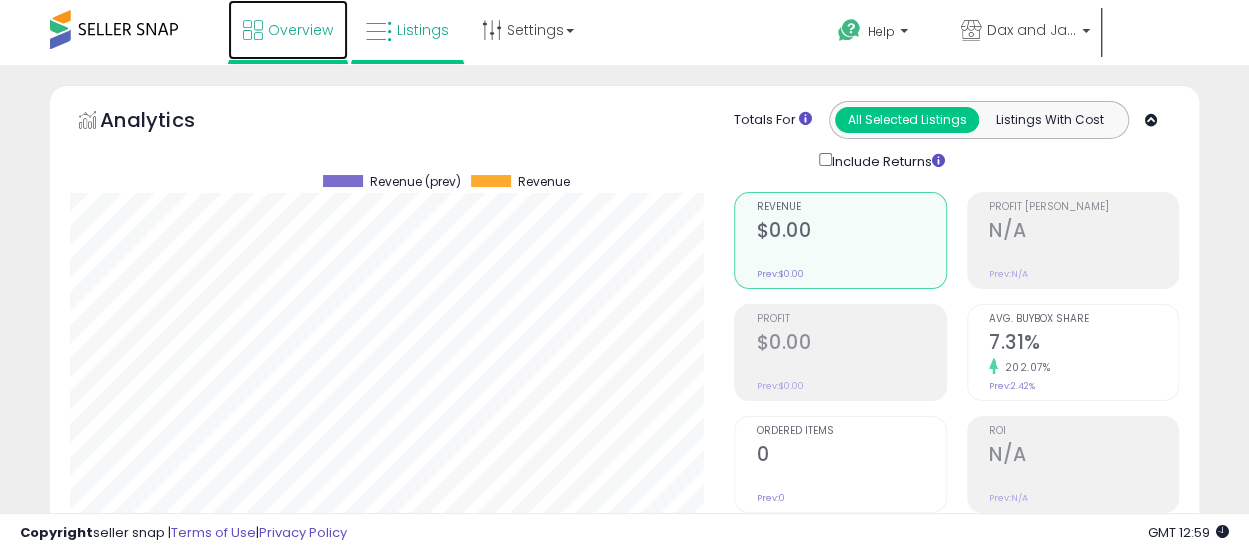 click on "Overview" at bounding box center [288, 30] 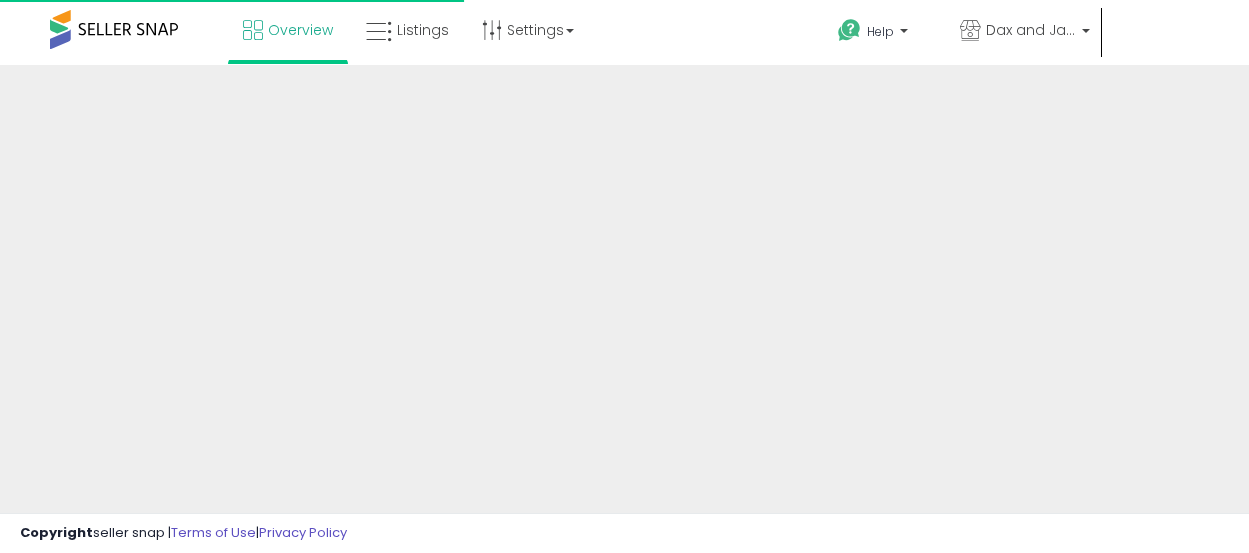 scroll, scrollTop: 0, scrollLeft: 0, axis: both 